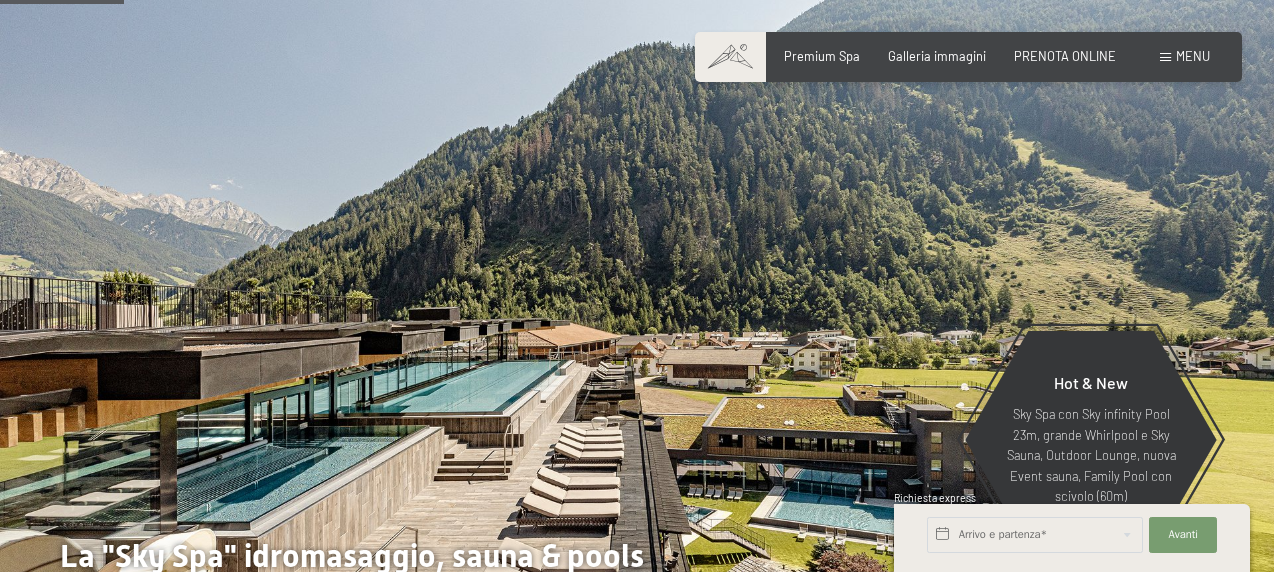 scroll, scrollTop: 800, scrollLeft: 0, axis: vertical 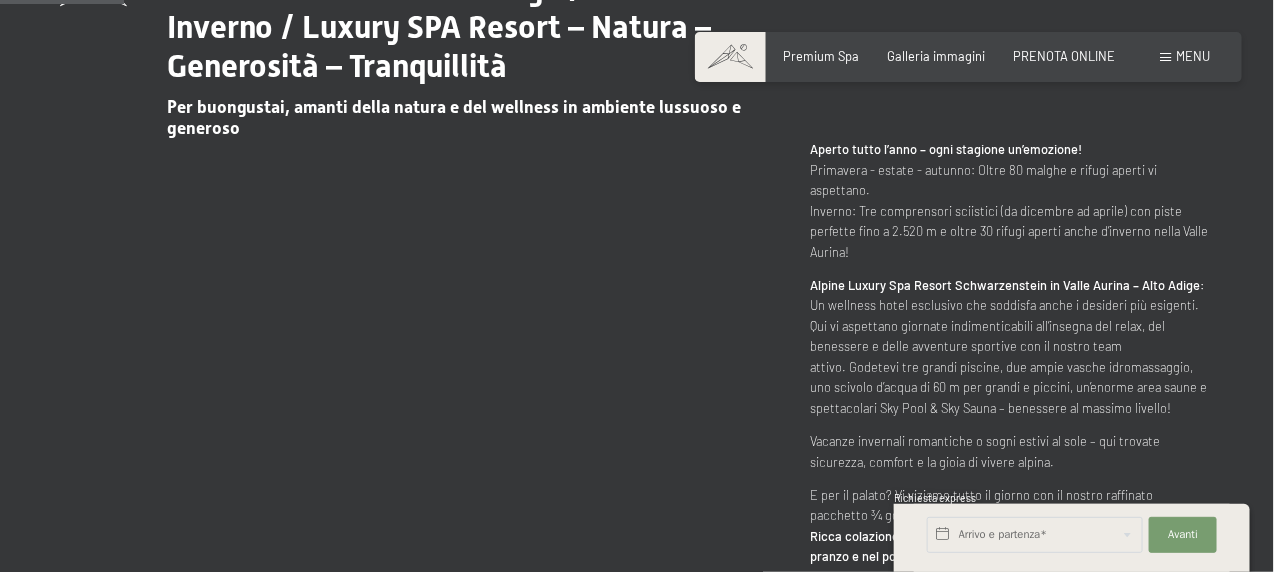 click on "Menu" at bounding box center (1193, 56) 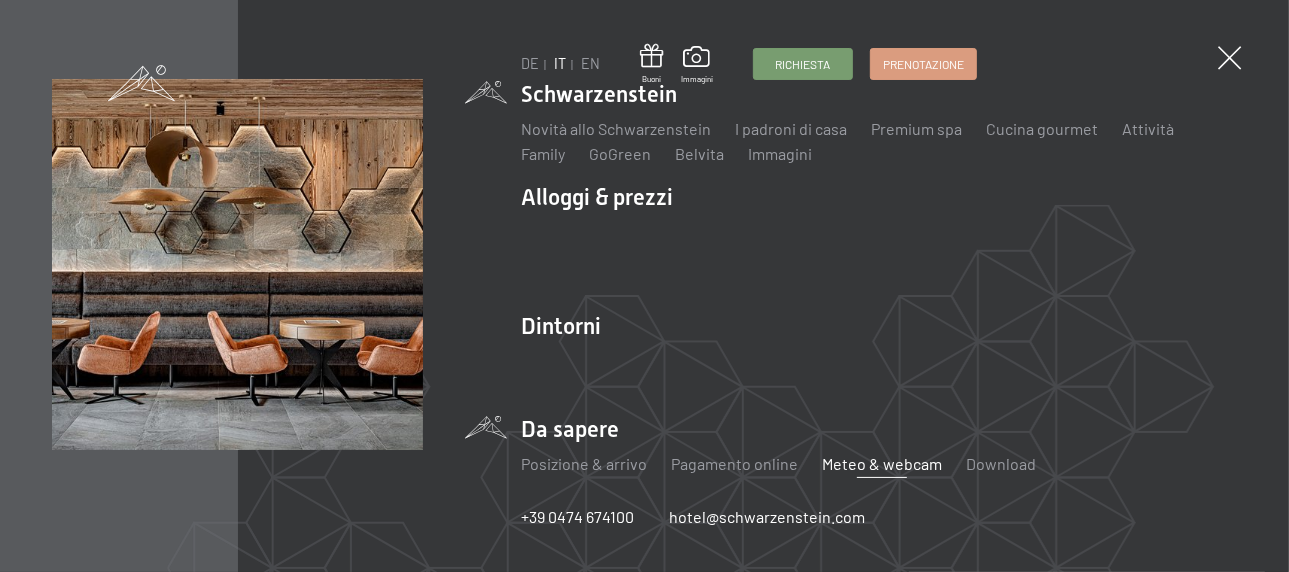 click on "Meteo & webcam" at bounding box center [882, 463] 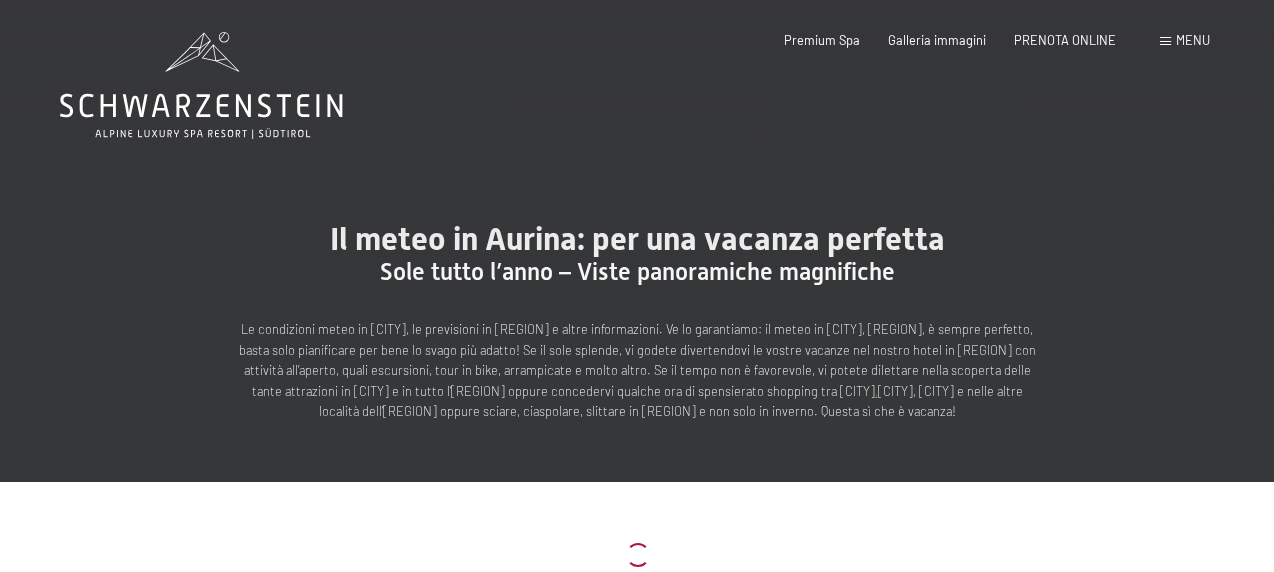 scroll, scrollTop: 0, scrollLeft: 0, axis: both 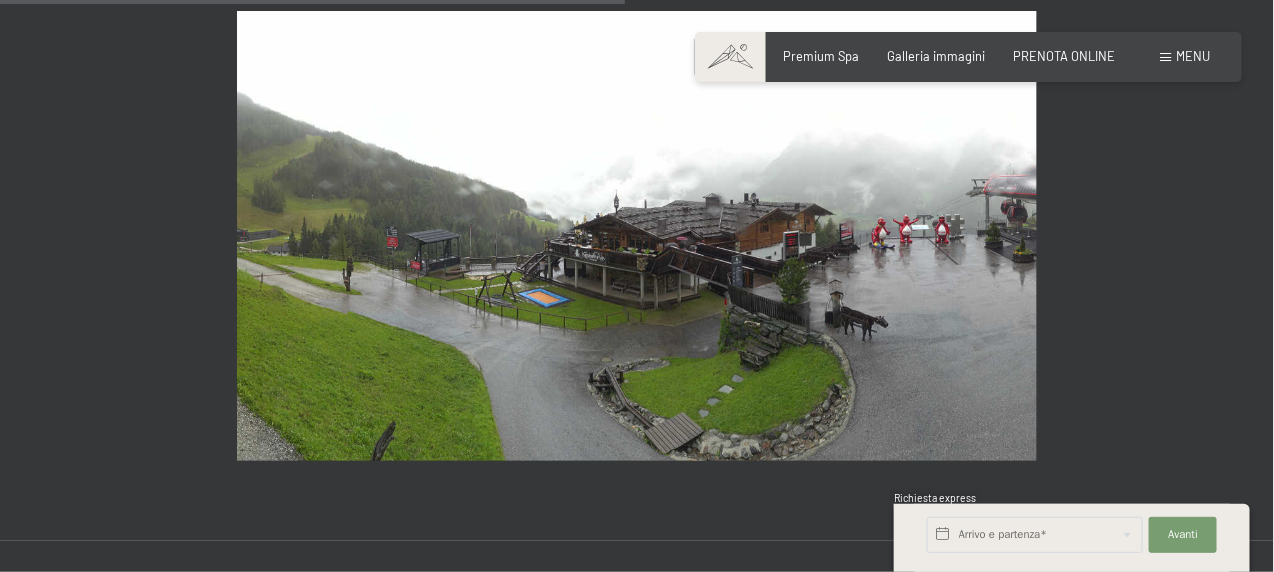 click on "Menu" at bounding box center (1193, 56) 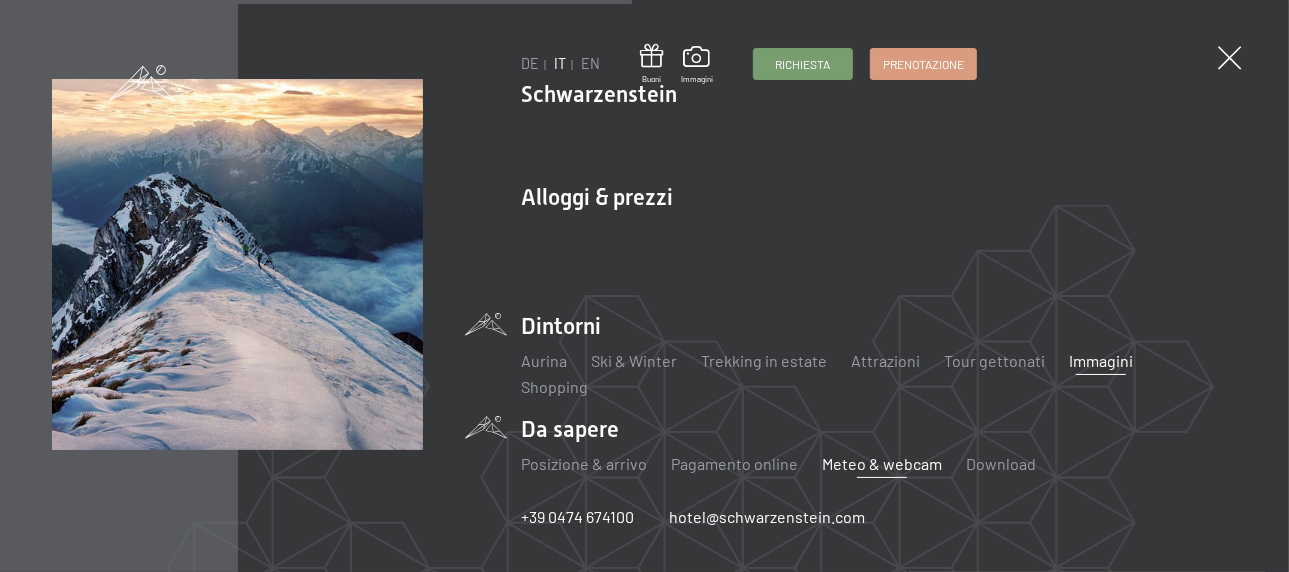 click on "Immagini" at bounding box center [1101, 360] 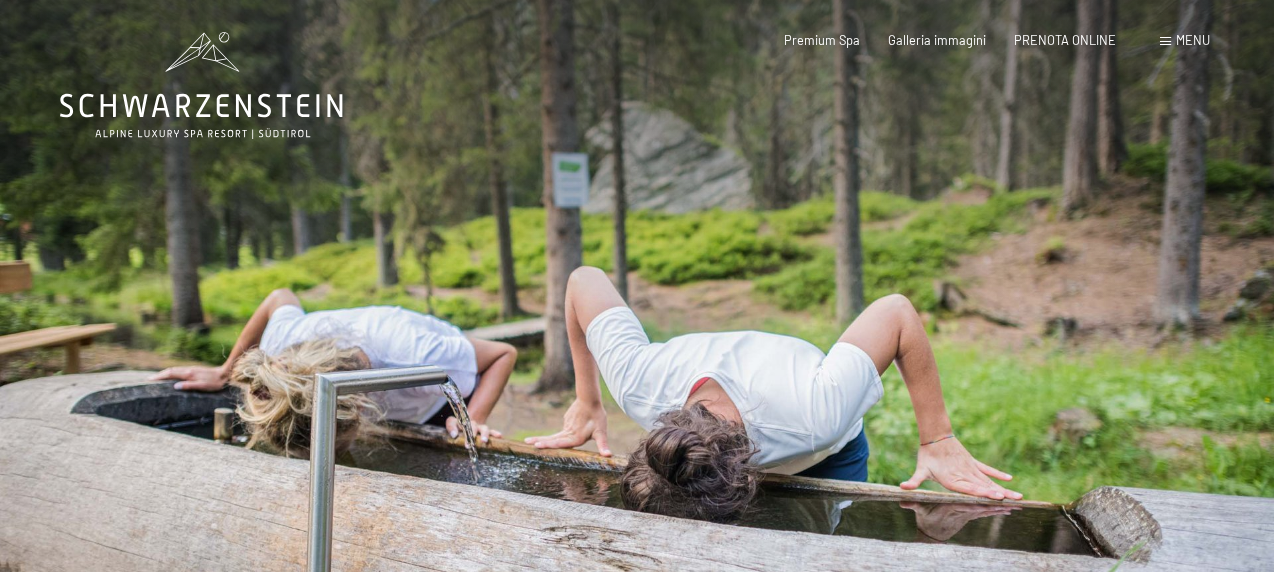 scroll, scrollTop: 0, scrollLeft: 0, axis: both 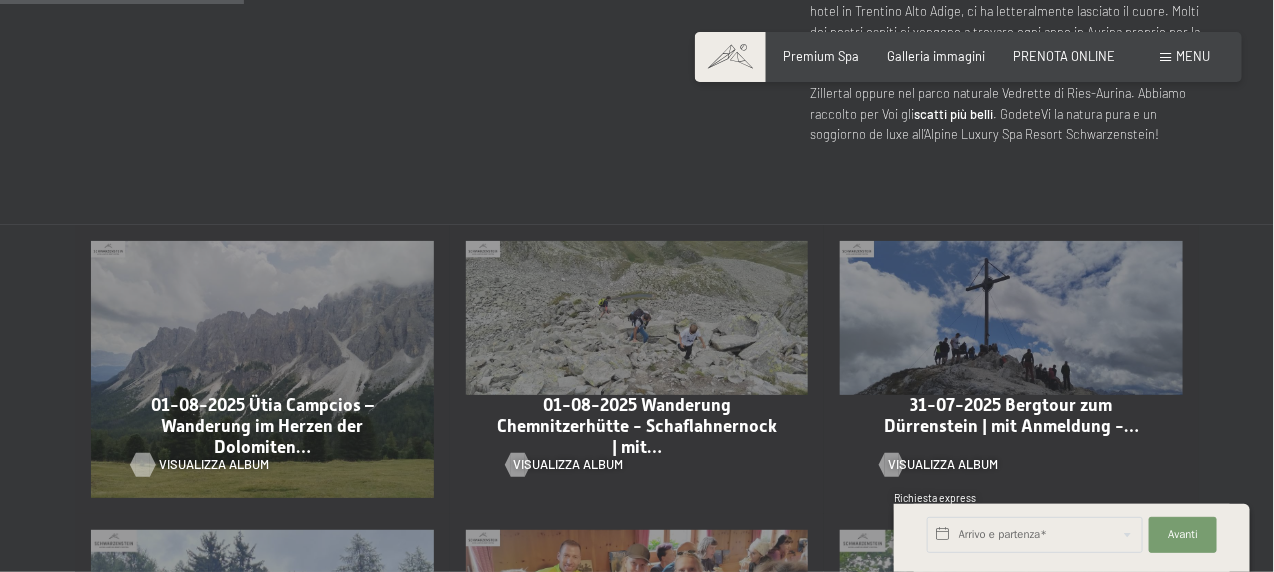 click on "Visualizza album" at bounding box center [214, 465] 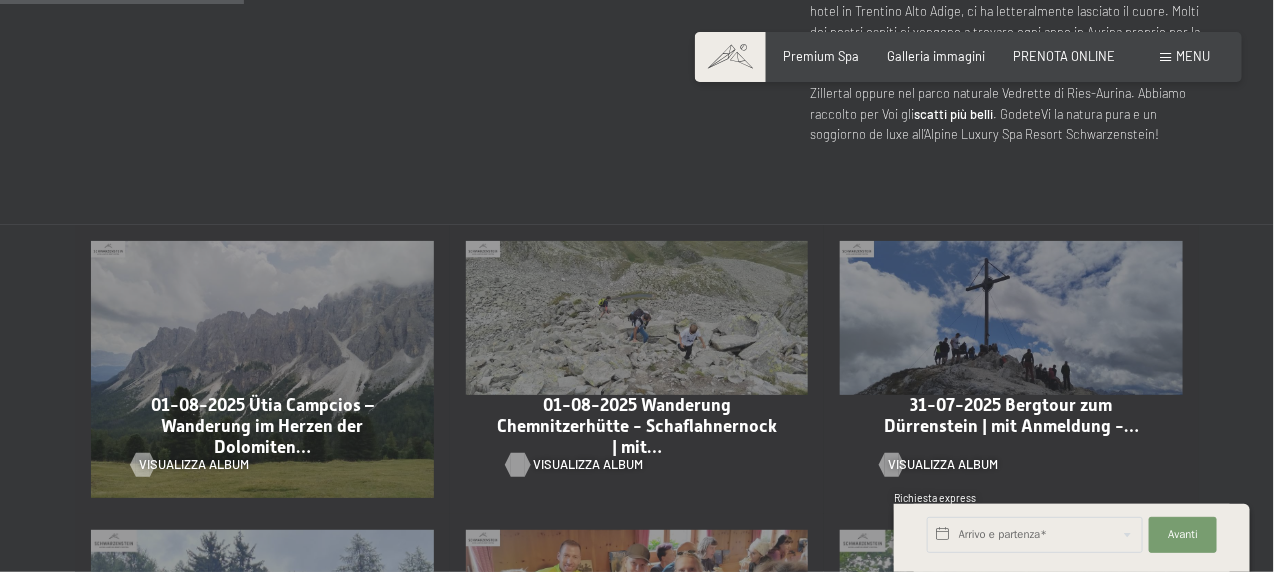 click on "Visualizza album" at bounding box center [589, 465] 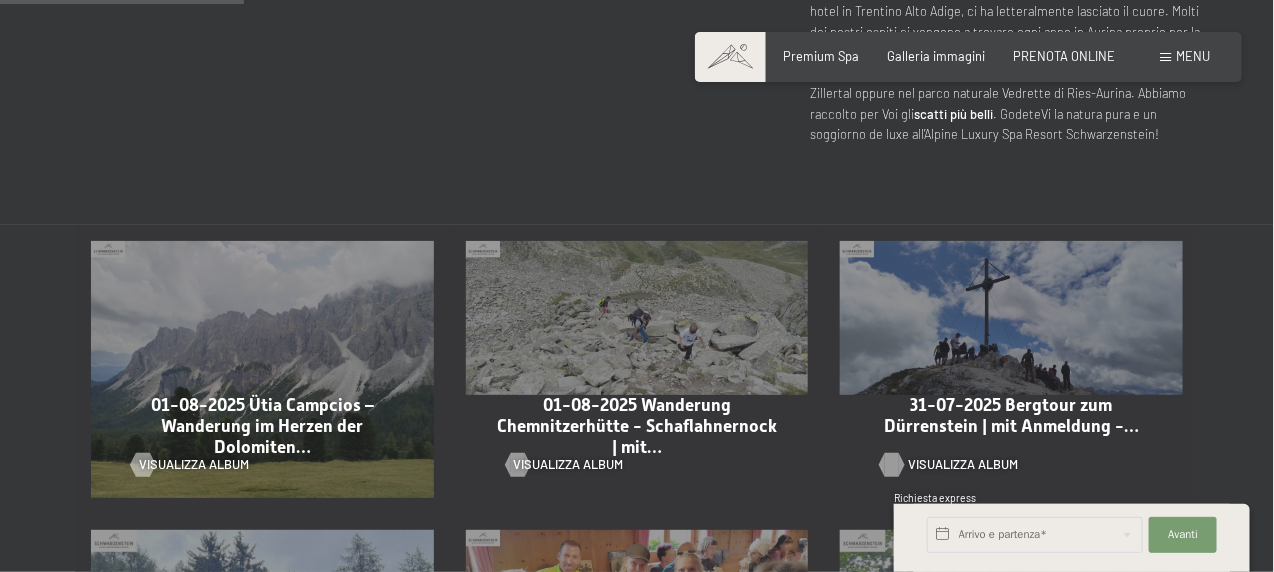 click on "Visualizza album" at bounding box center (963, 465) 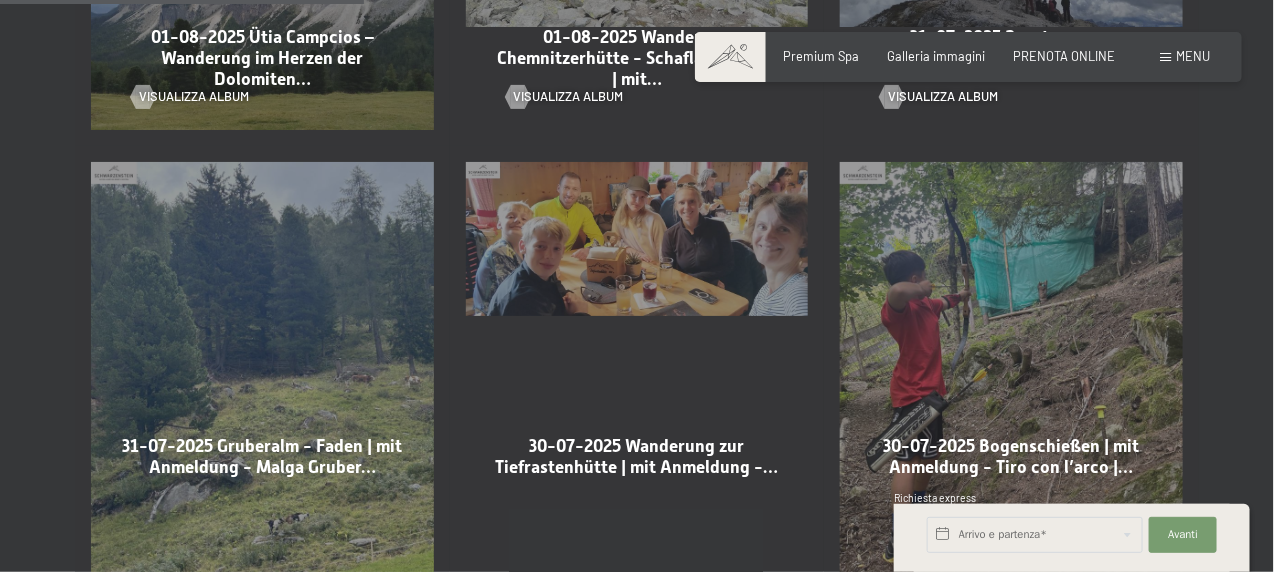 scroll, scrollTop: 1400, scrollLeft: 0, axis: vertical 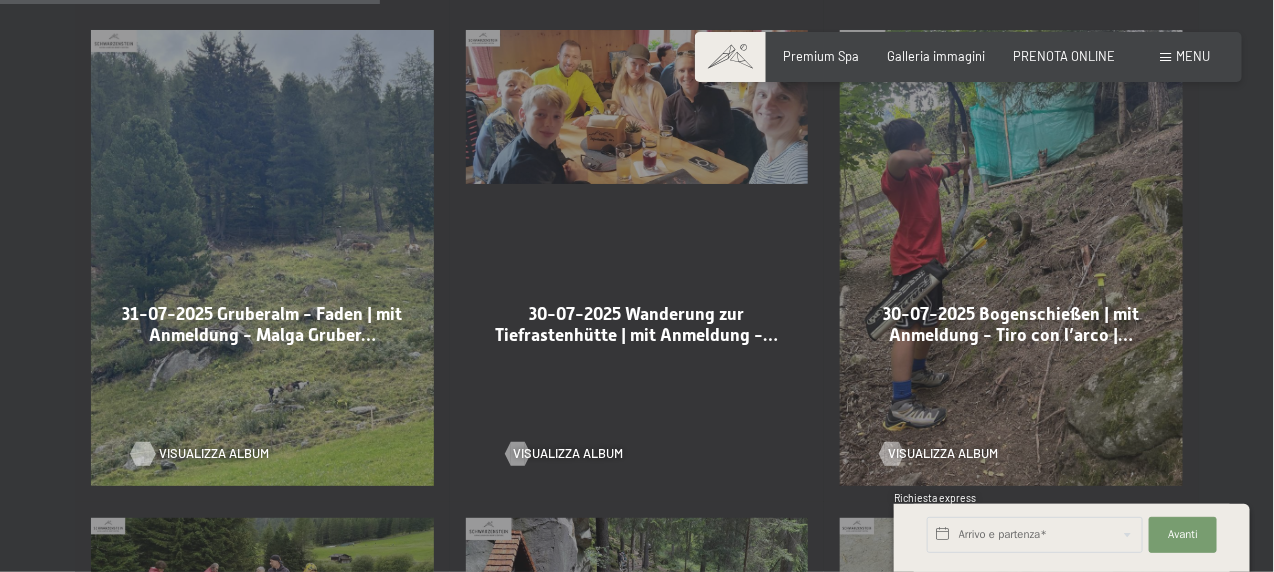 click on "Visualizza album" at bounding box center (214, 454) 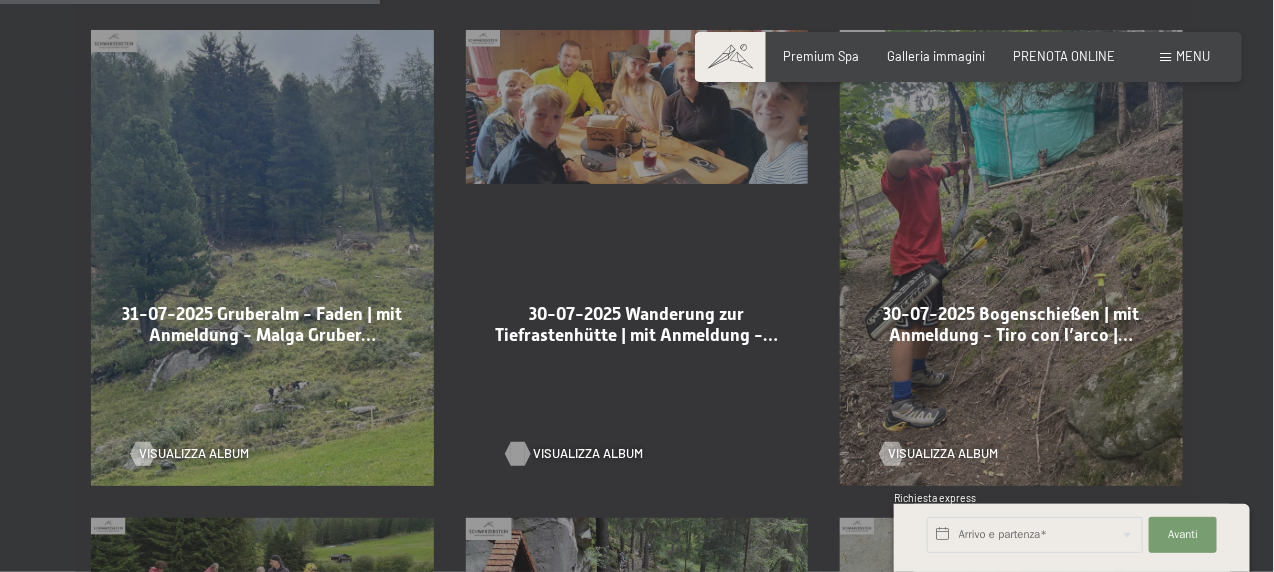 click on "Visualizza album" at bounding box center (589, 454) 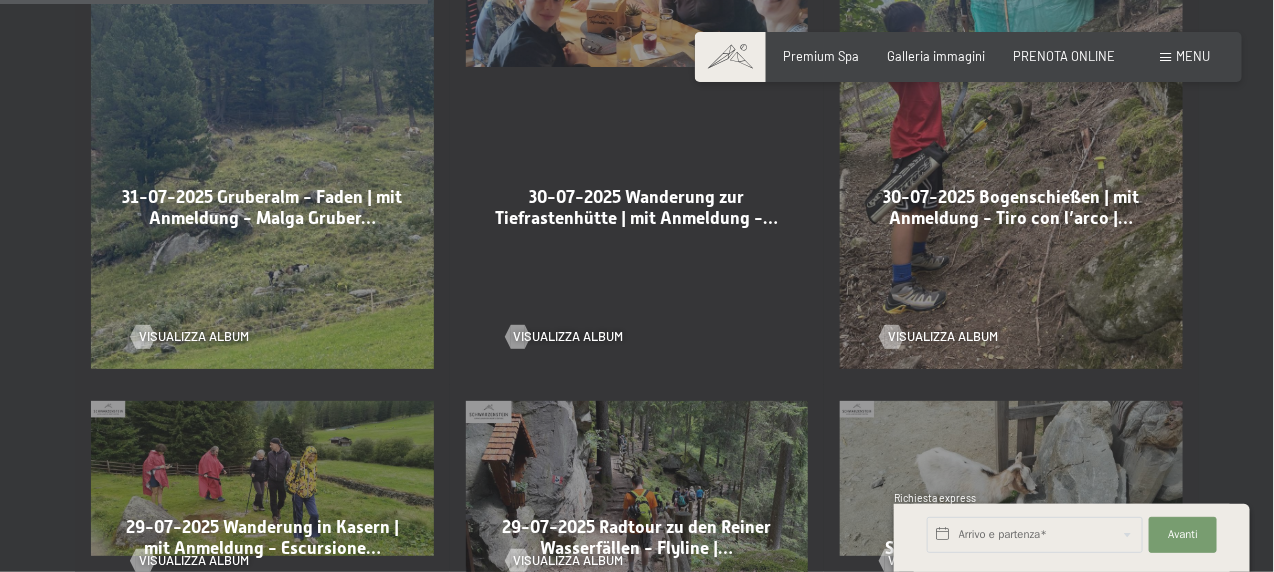 scroll, scrollTop: 1500, scrollLeft: 0, axis: vertical 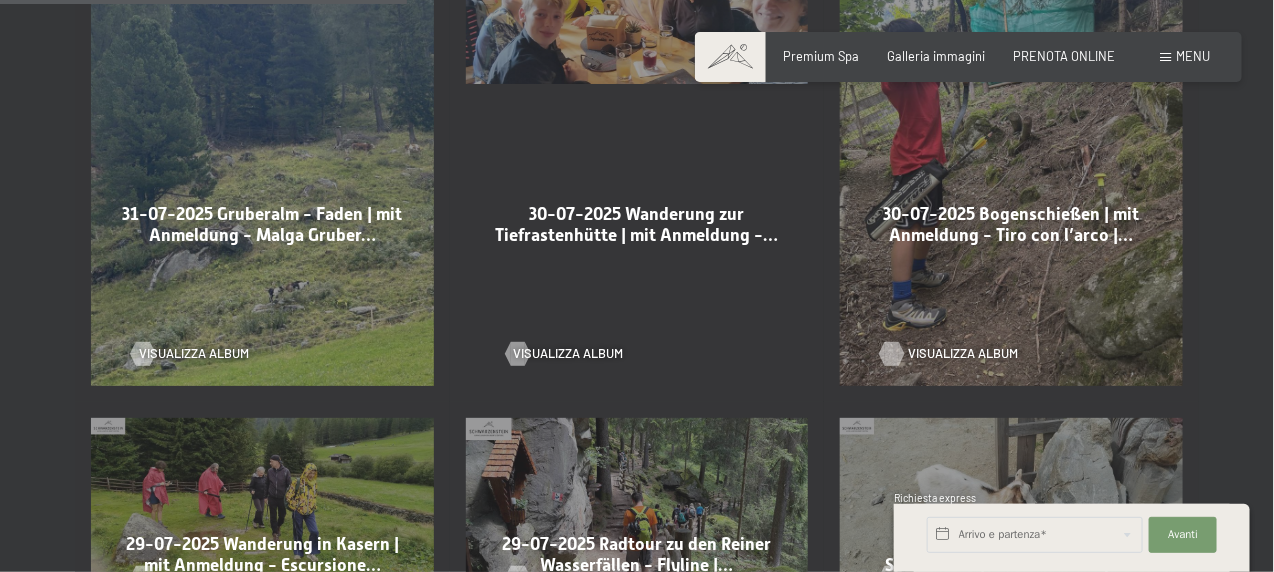 click on "Visualizza album" at bounding box center (963, 354) 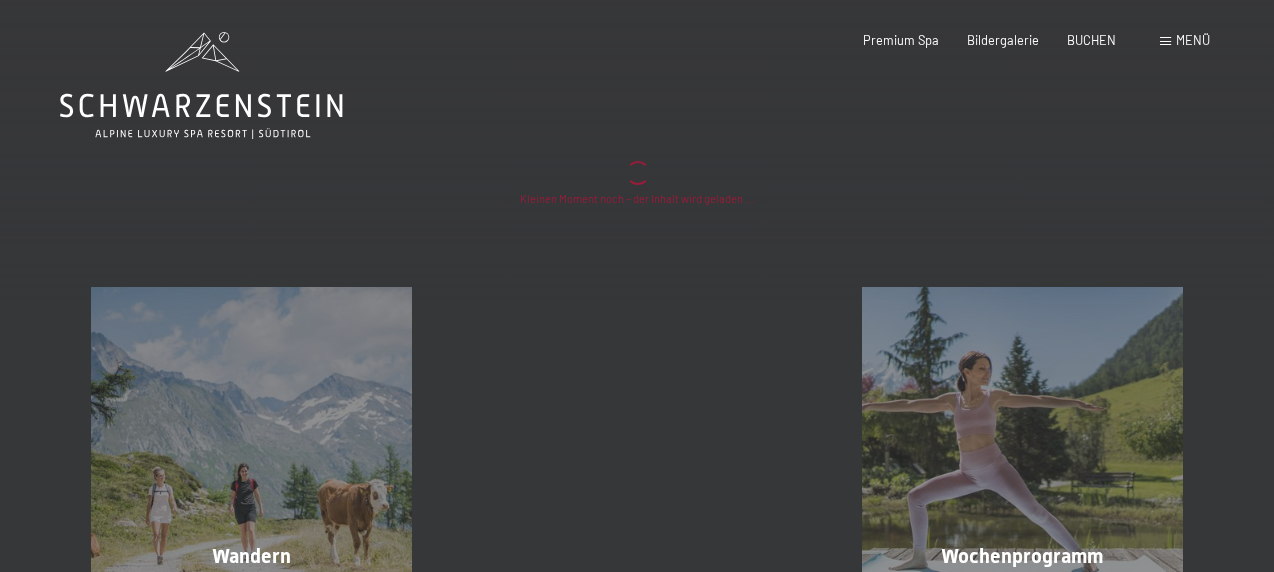 scroll, scrollTop: 0, scrollLeft: 0, axis: both 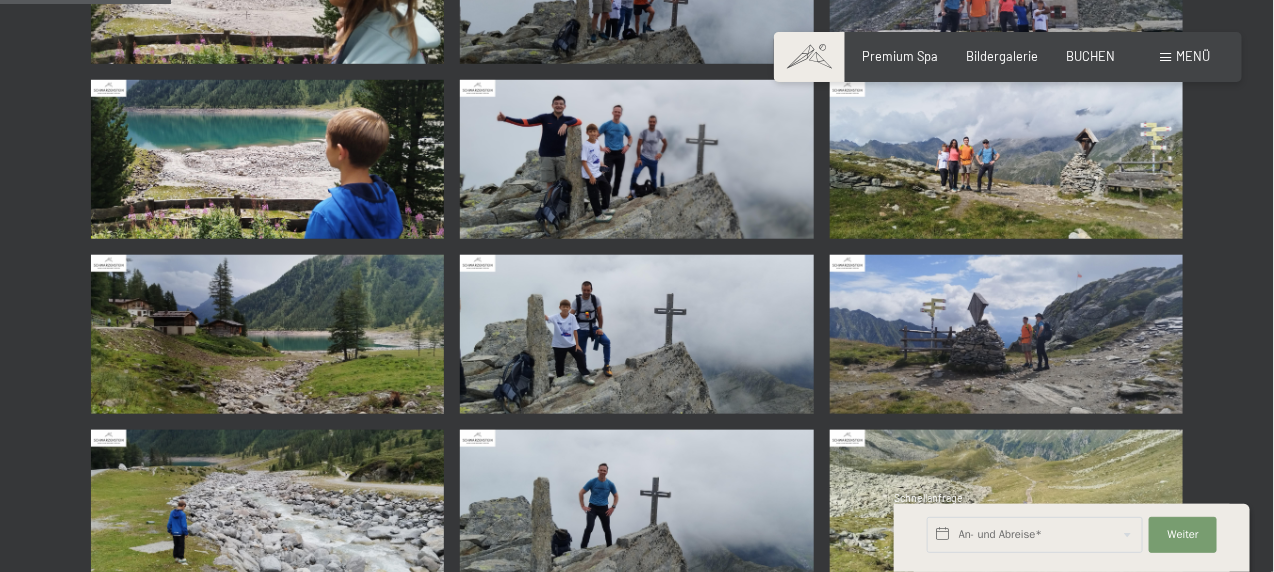 click at bounding box center [267, 334] 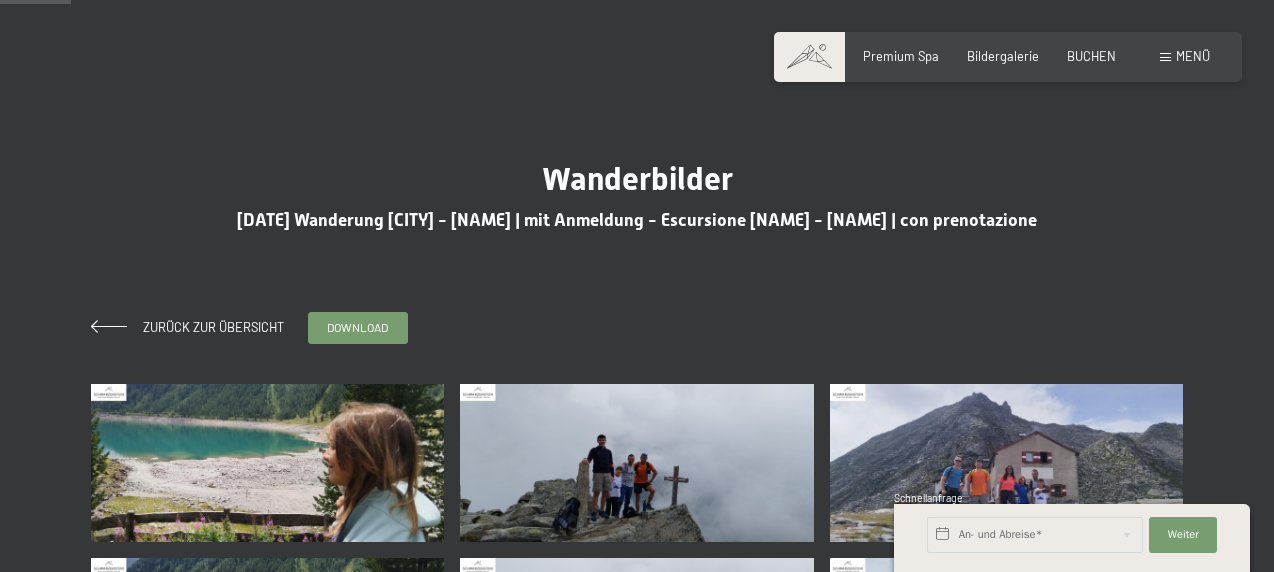 scroll, scrollTop: 400, scrollLeft: 0, axis: vertical 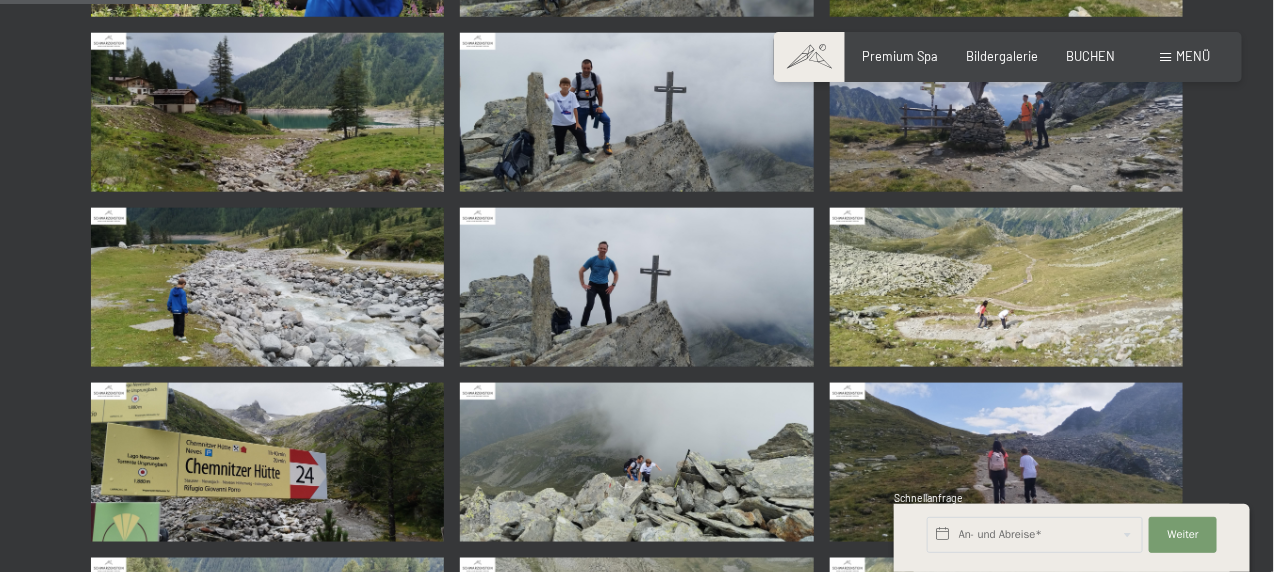 click at bounding box center [636, 287] 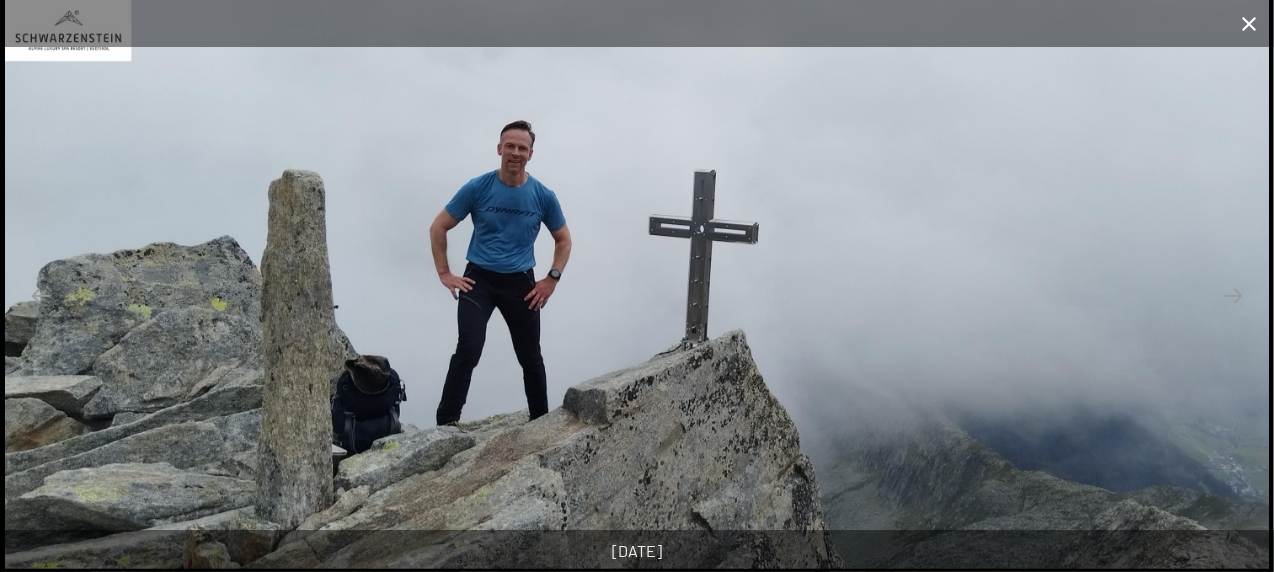 click at bounding box center (1249, 23) 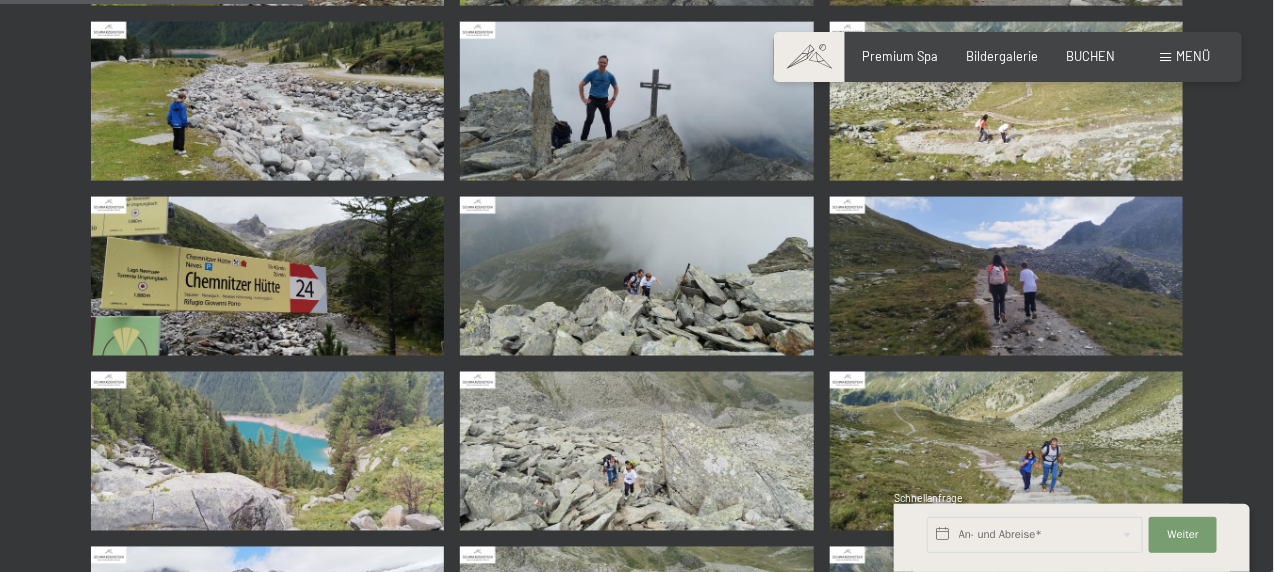 scroll, scrollTop: 900, scrollLeft: 0, axis: vertical 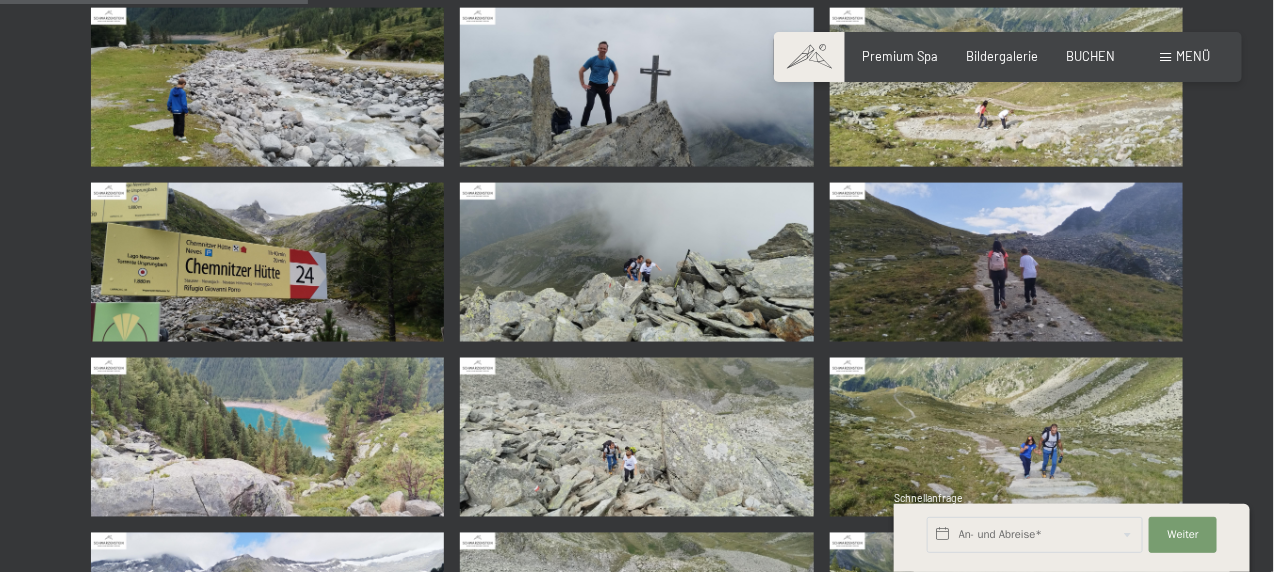 click at bounding box center [636, 437] 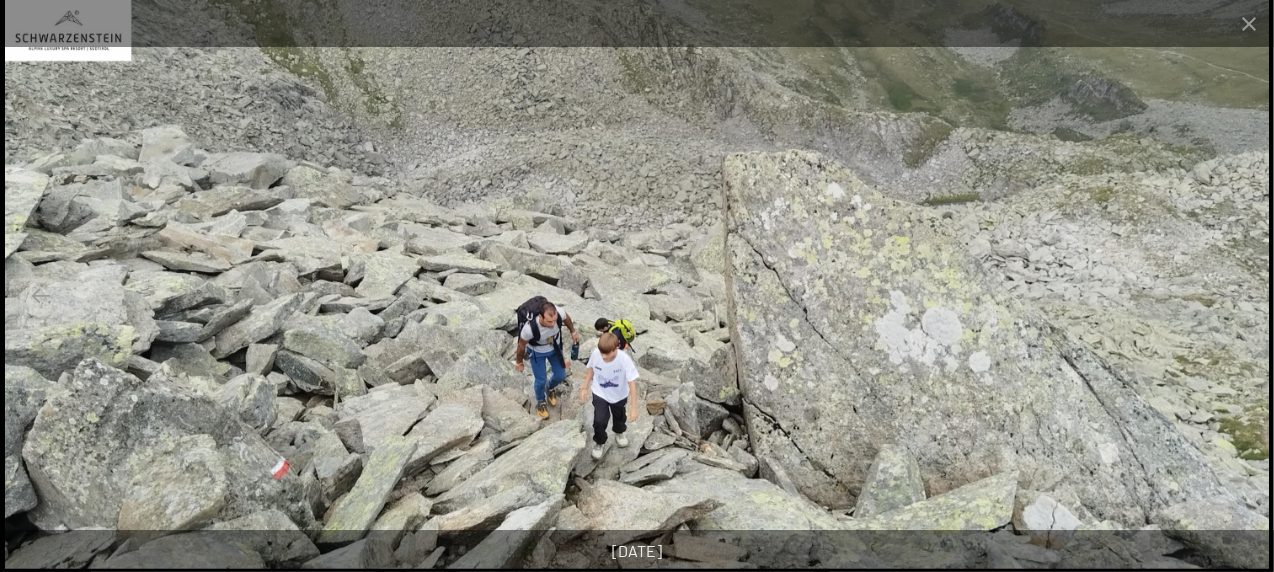 scroll, scrollTop: 1500, scrollLeft: 0, axis: vertical 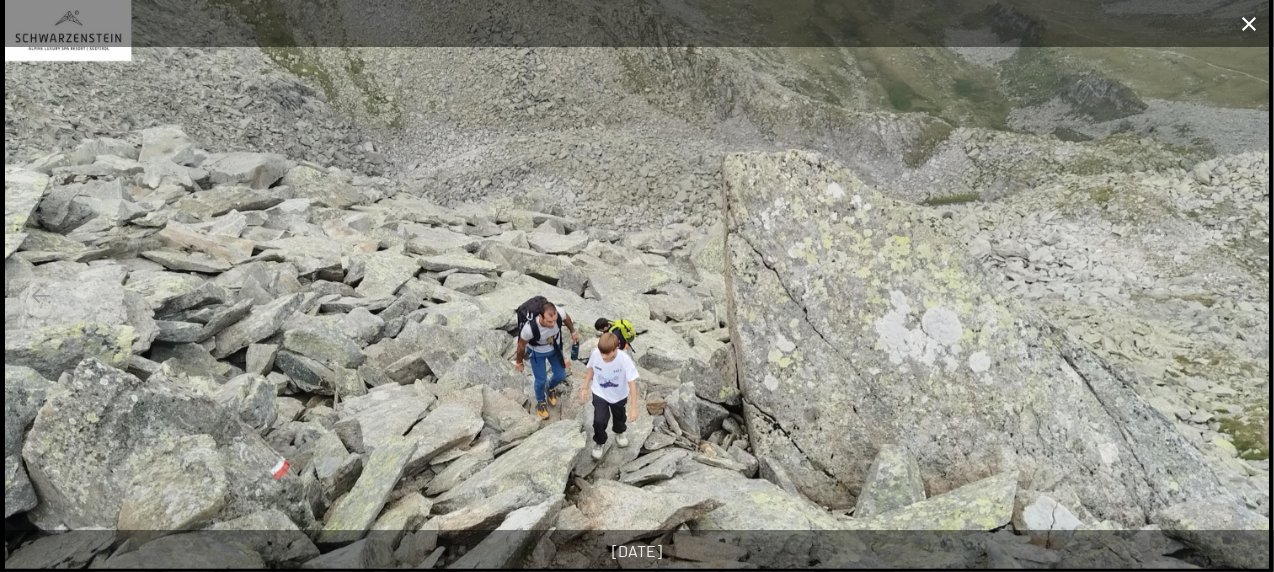 click at bounding box center [1249, 23] 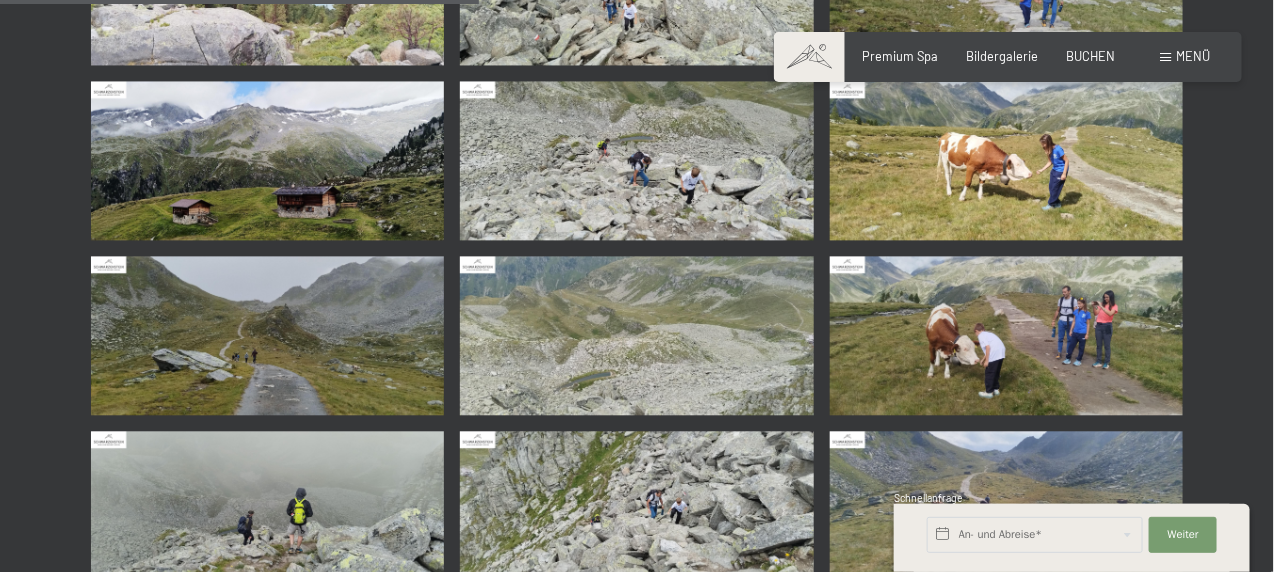 scroll, scrollTop: 1400, scrollLeft: 0, axis: vertical 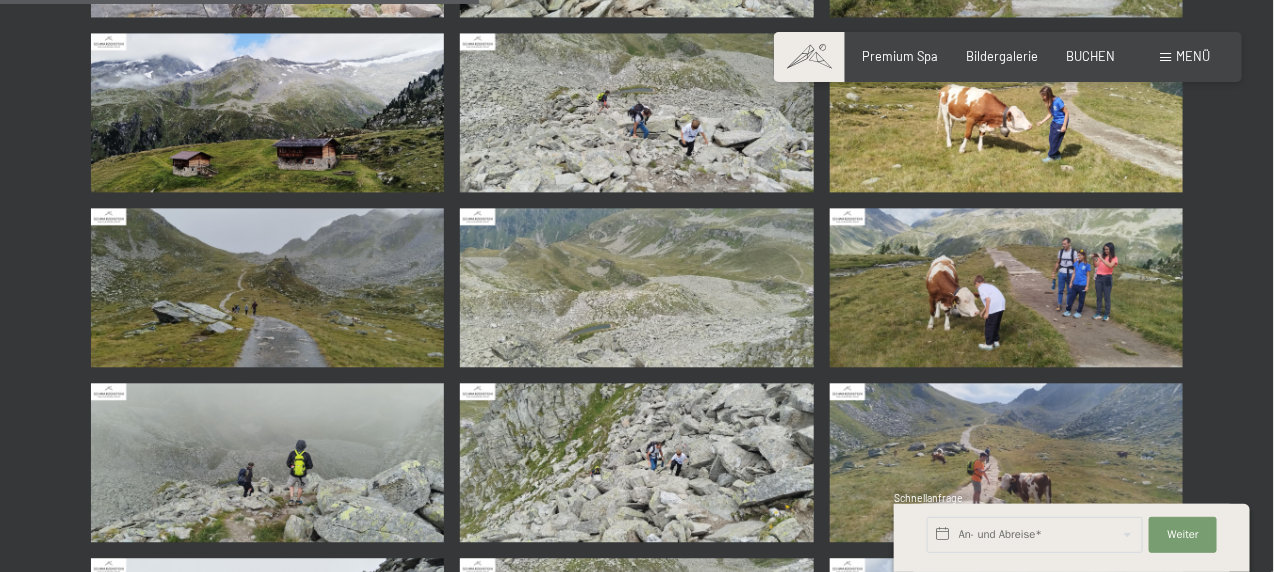 click at bounding box center [636, 287] 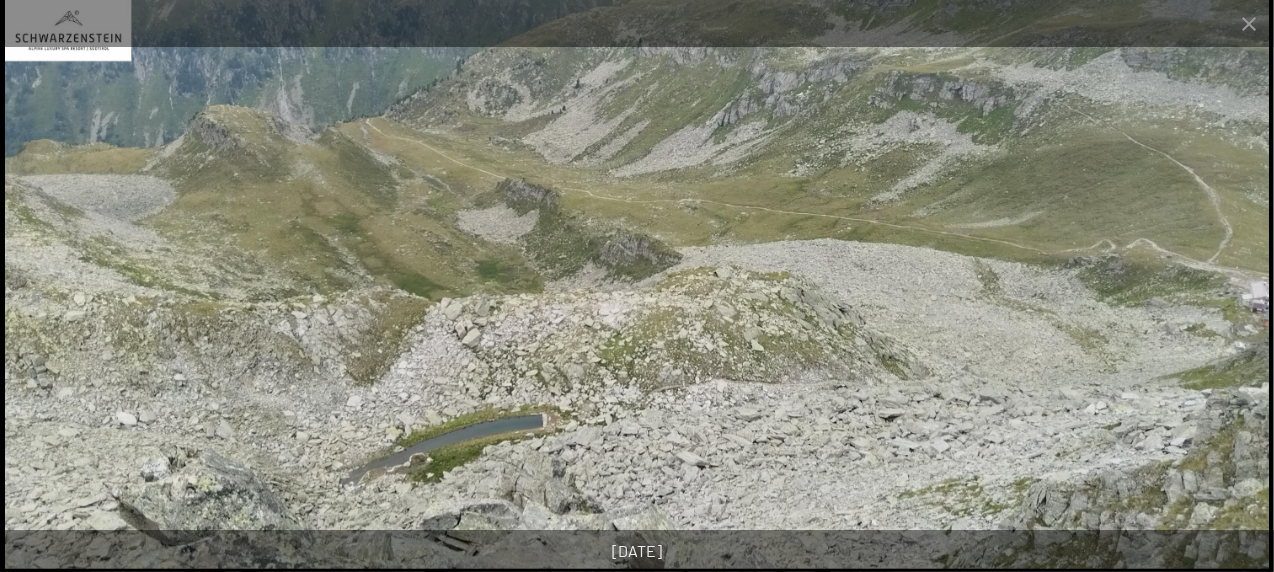 scroll, scrollTop: 1600, scrollLeft: 0, axis: vertical 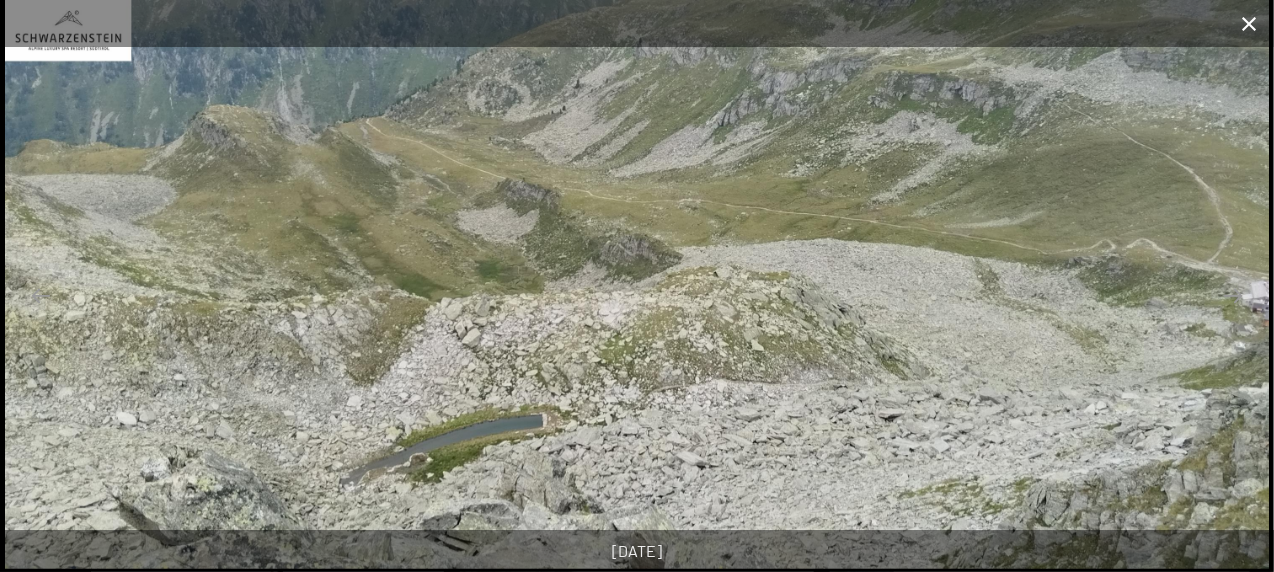 click at bounding box center (1249, 23) 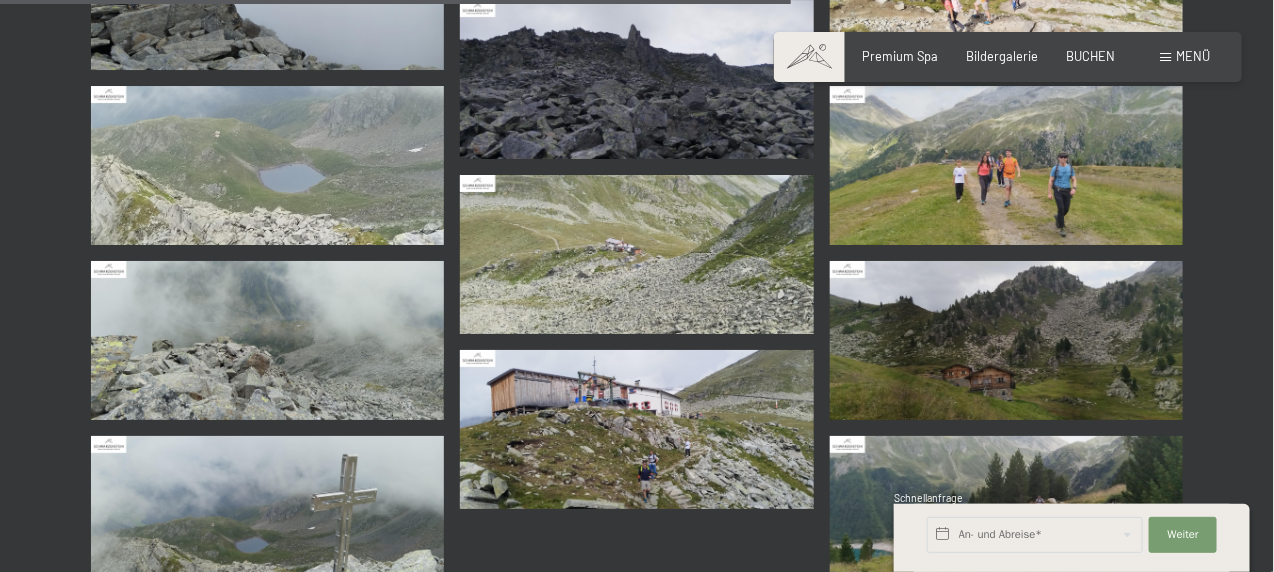 scroll, scrollTop: 2400, scrollLeft: 0, axis: vertical 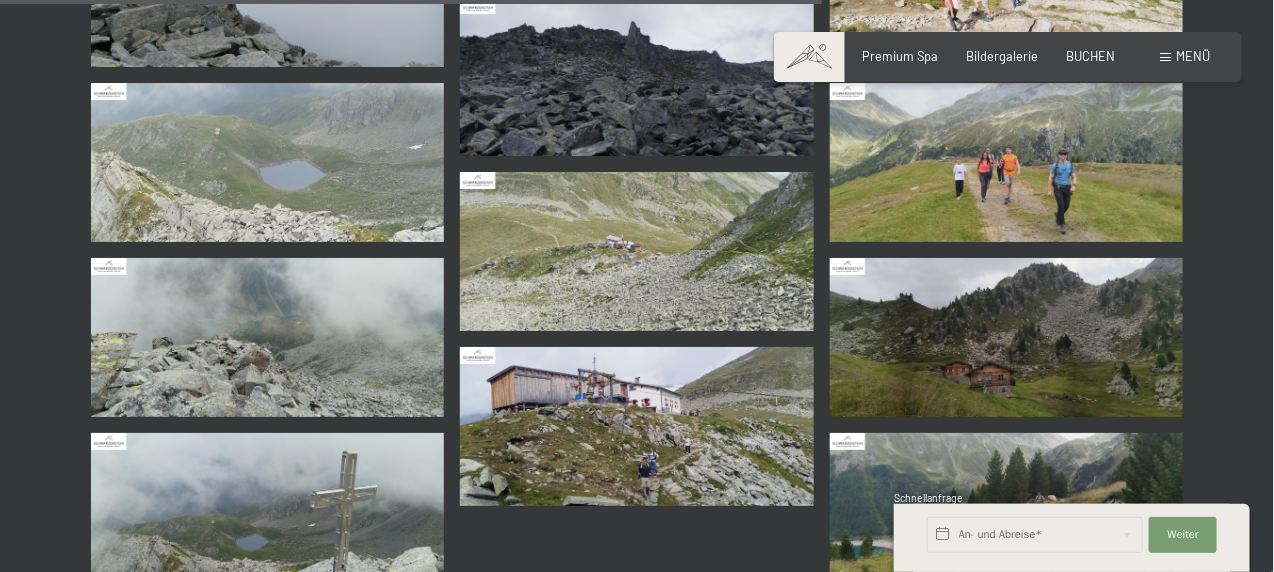 click at bounding box center (636, 76) 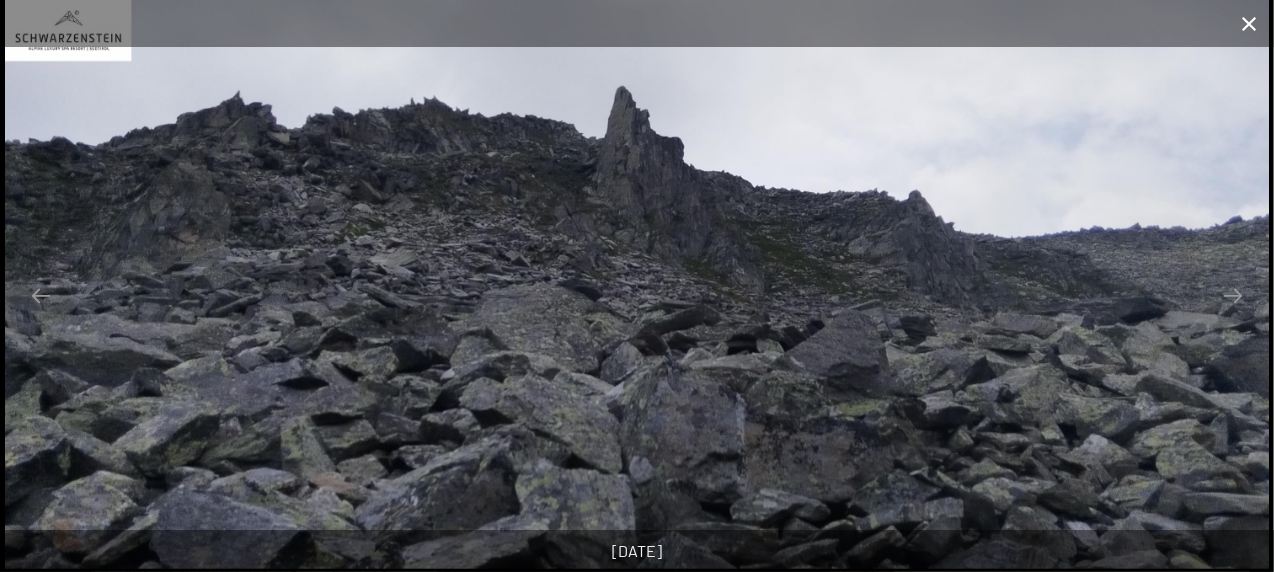 click at bounding box center [1249, 23] 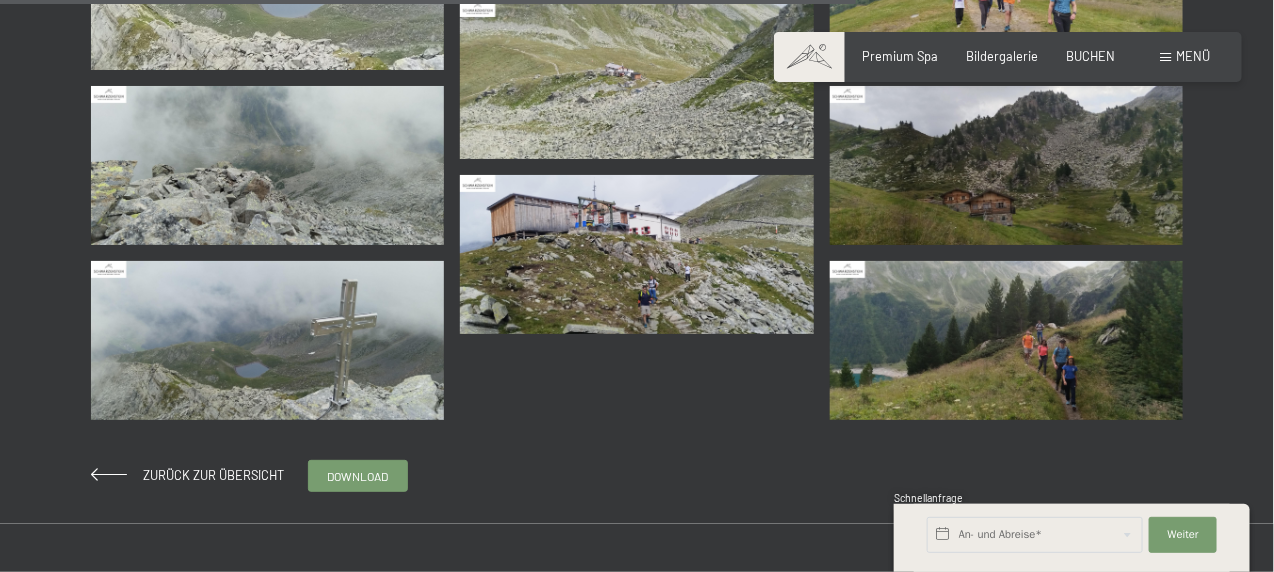 scroll, scrollTop: 2600, scrollLeft: 0, axis: vertical 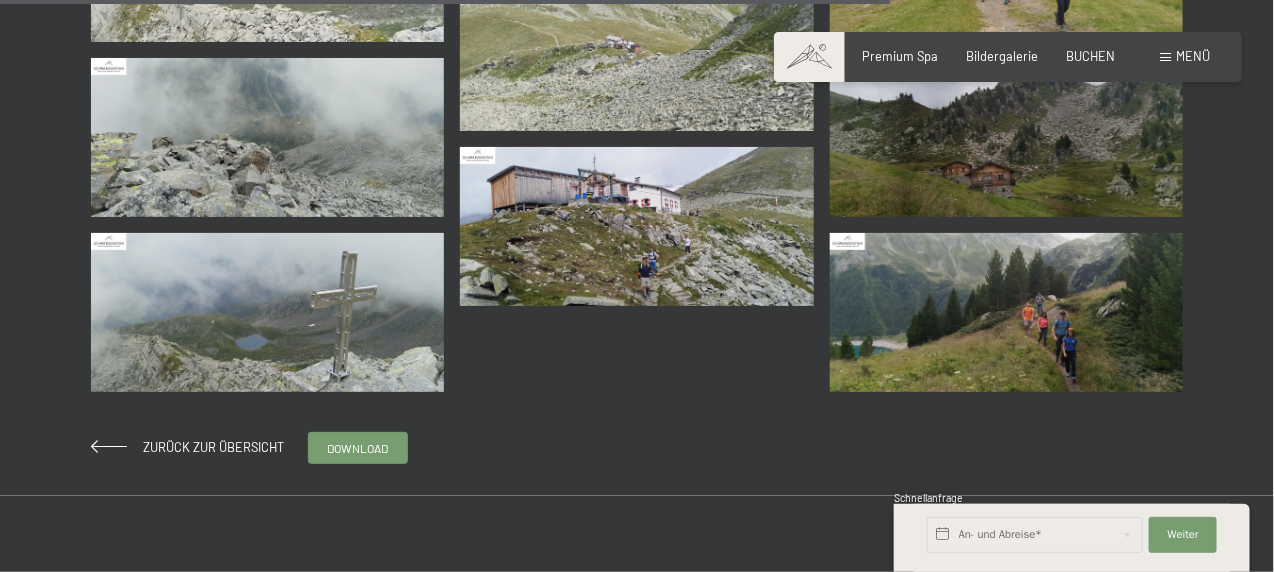 click at bounding box center (267, 312) 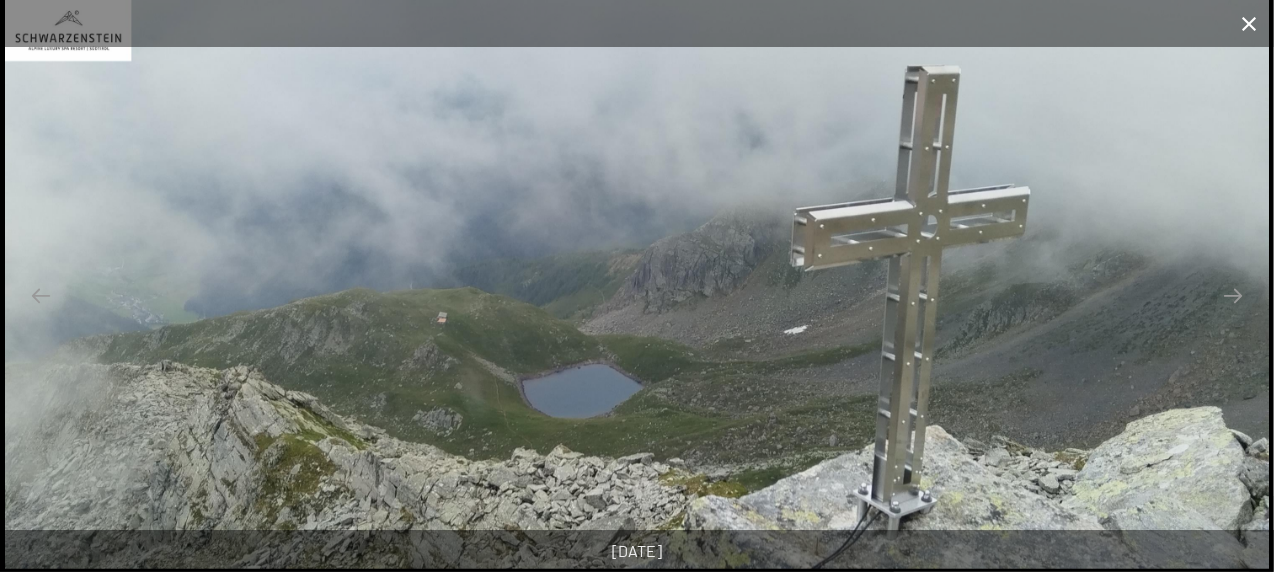 click at bounding box center [1249, 23] 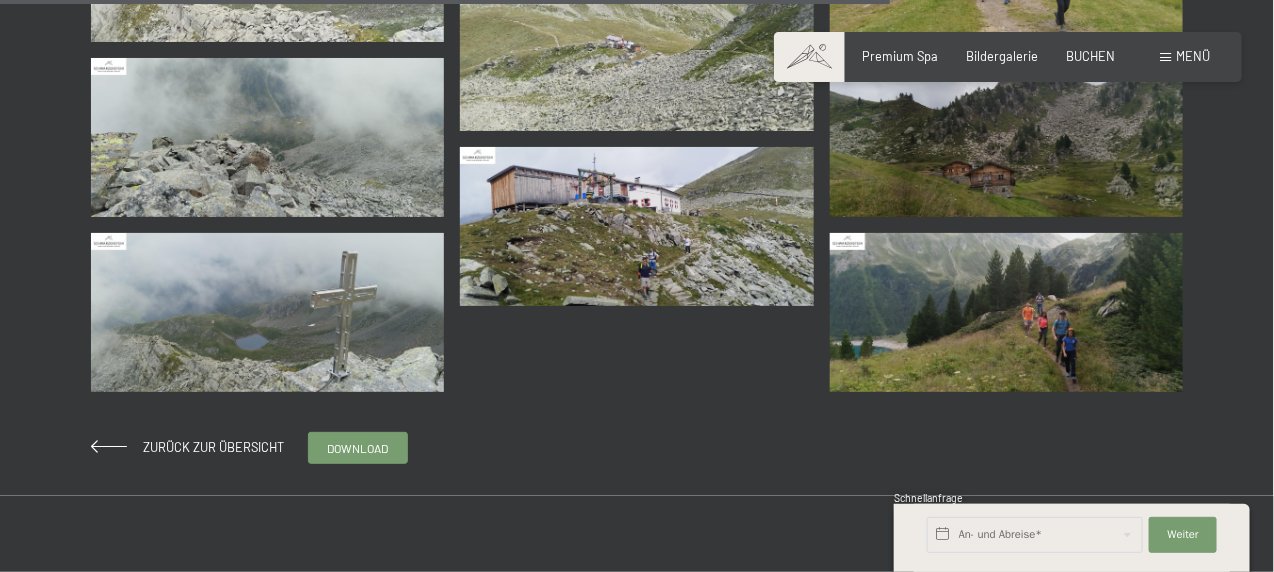 click at bounding box center [1006, 312] 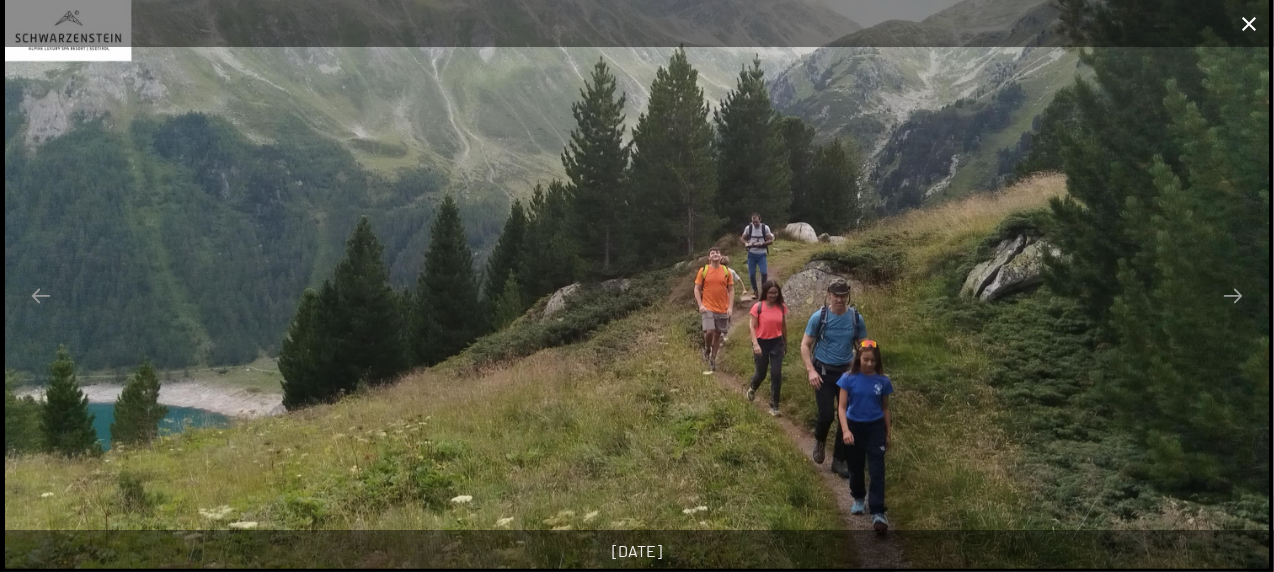 click at bounding box center (1249, 23) 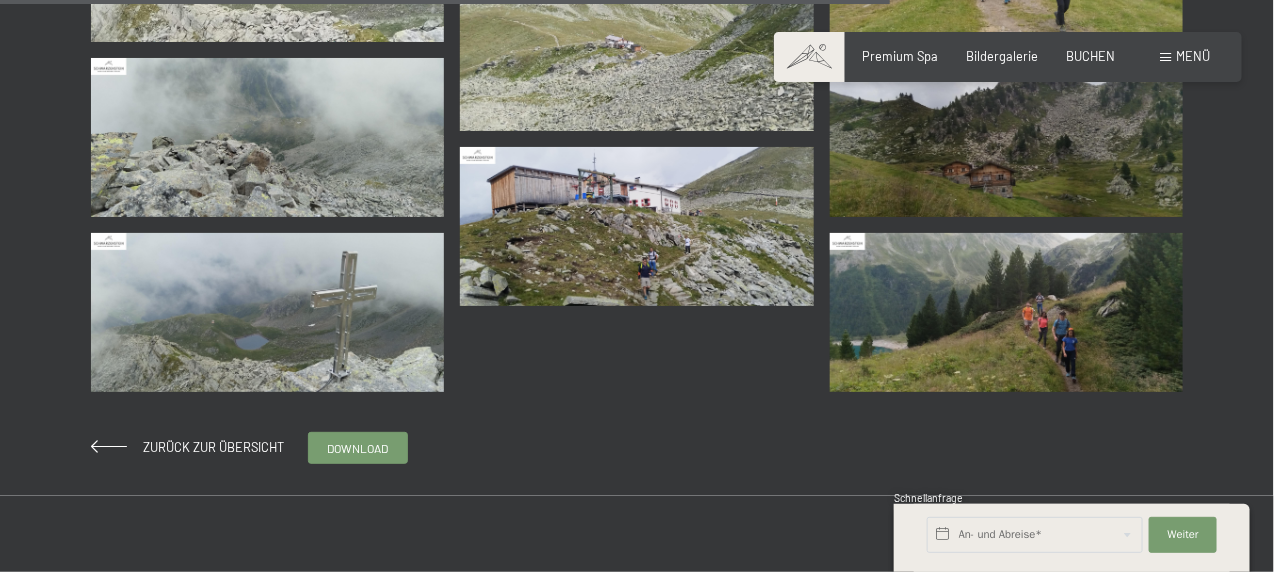 click at bounding box center [267, 137] 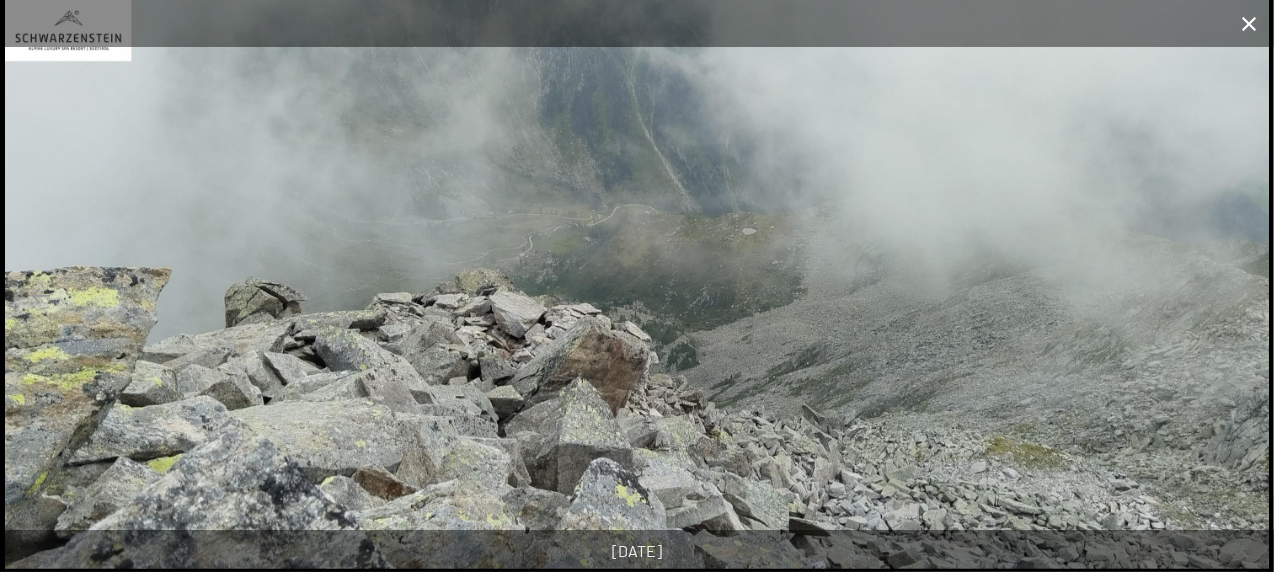 click at bounding box center [1249, 23] 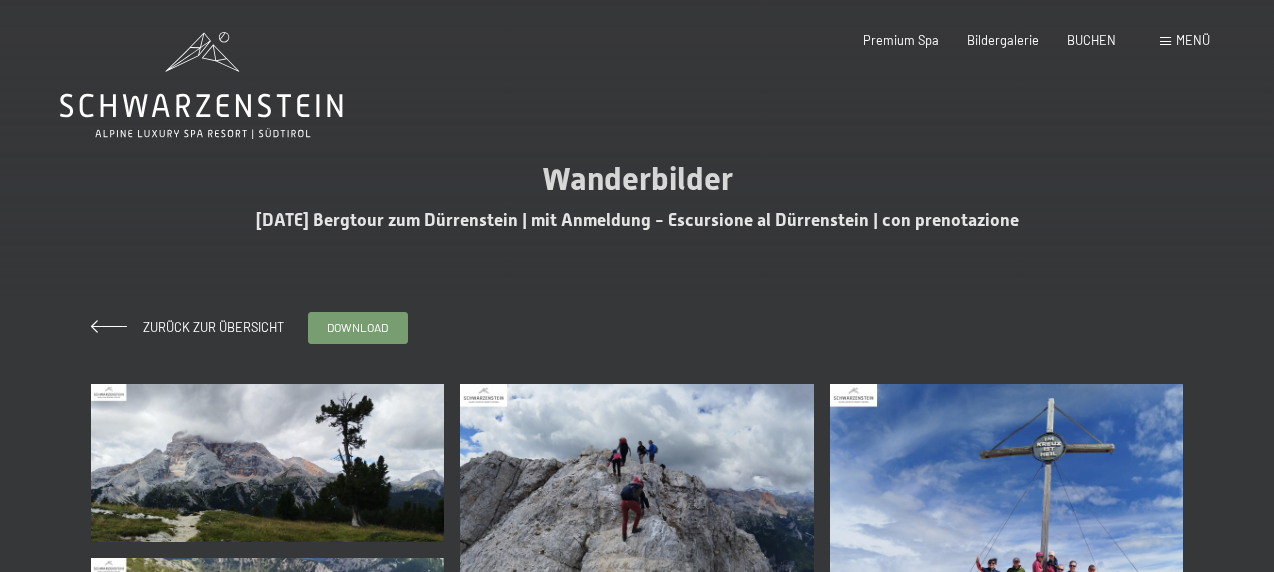 scroll, scrollTop: 0, scrollLeft: 0, axis: both 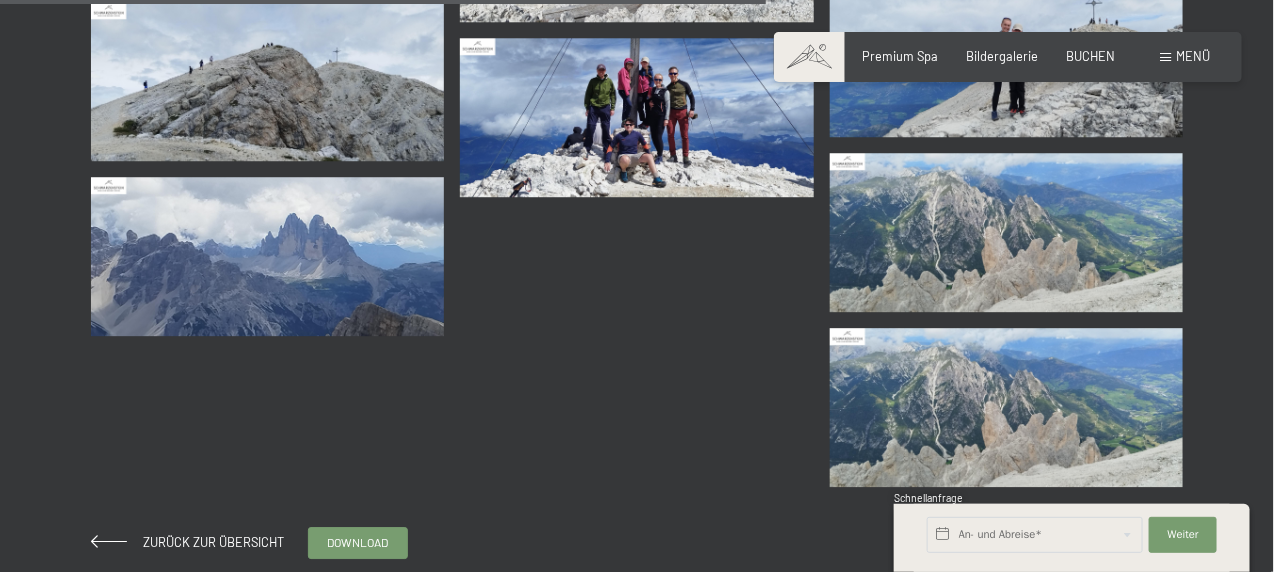 click at bounding box center (267, 256) 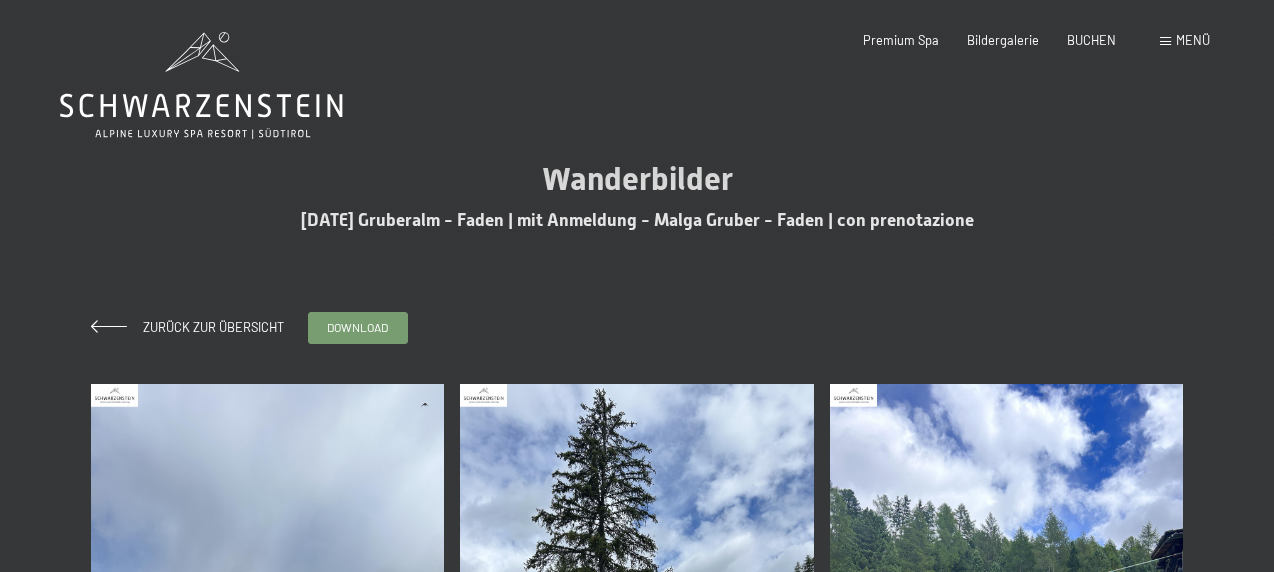 scroll, scrollTop: 0, scrollLeft: 0, axis: both 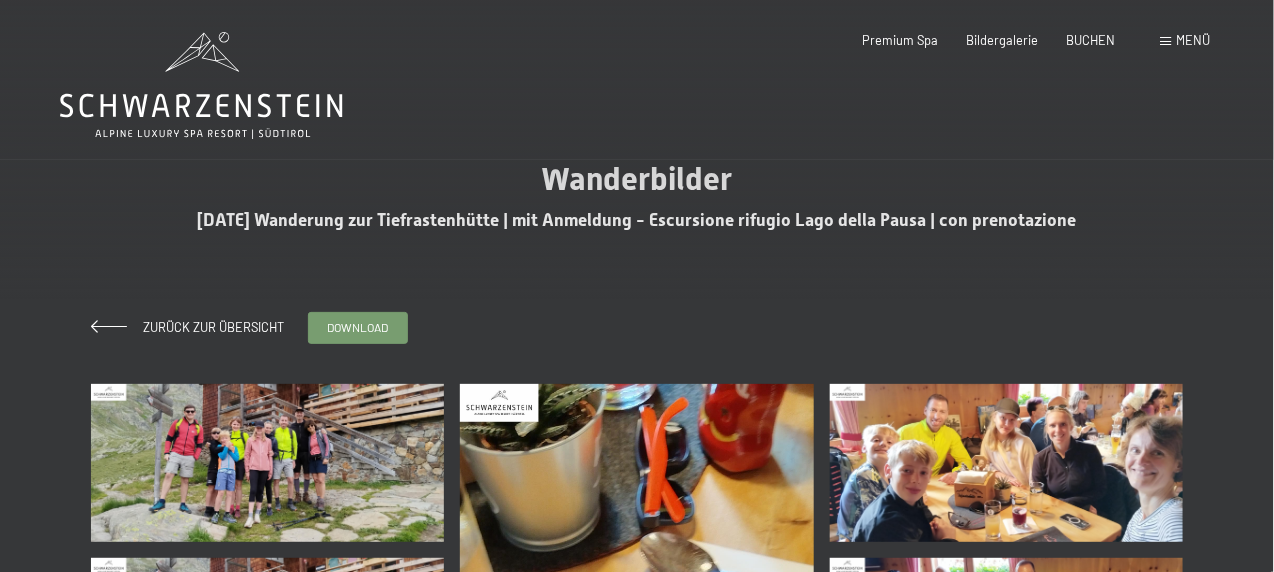 click at bounding box center (267, 463) 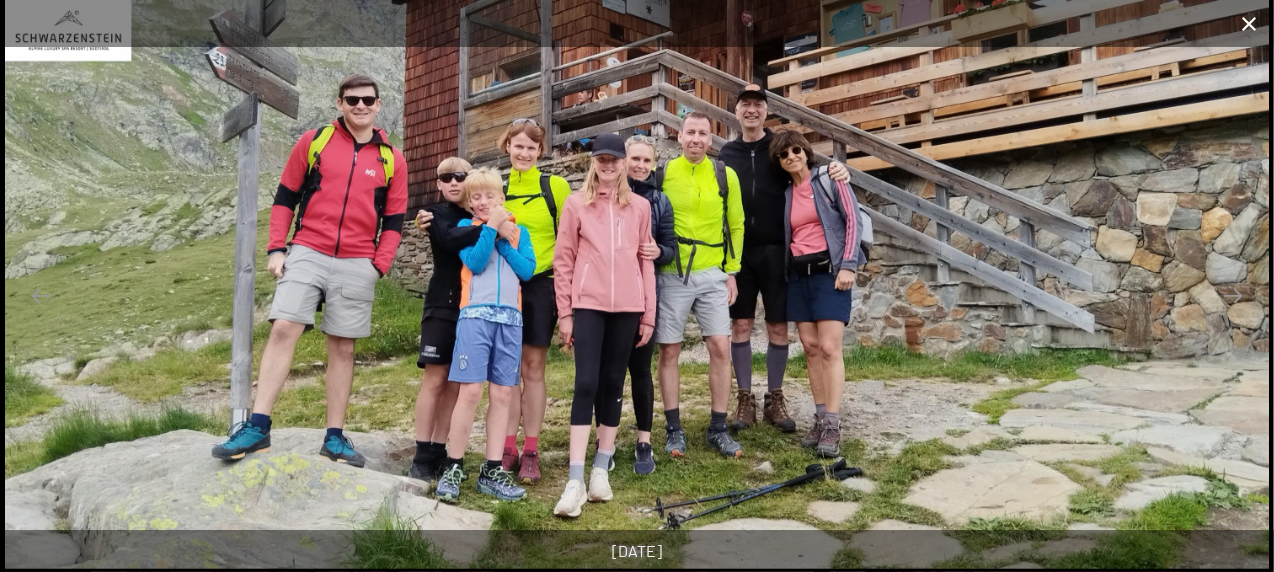 click at bounding box center (1249, 23) 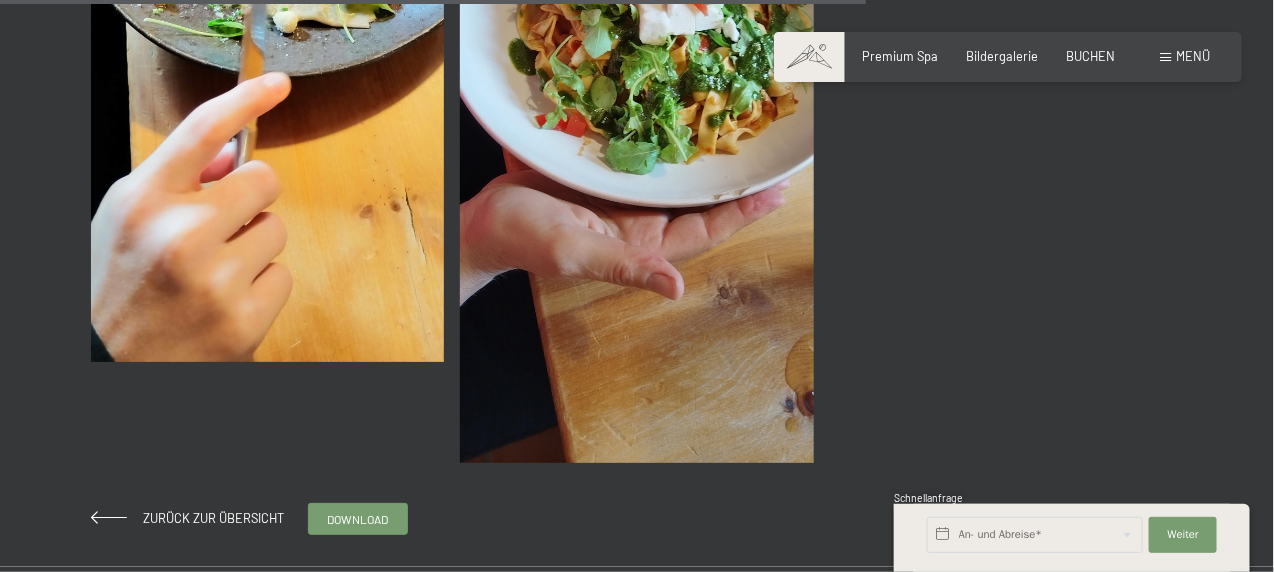 scroll, scrollTop: 2500, scrollLeft: 0, axis: vertical 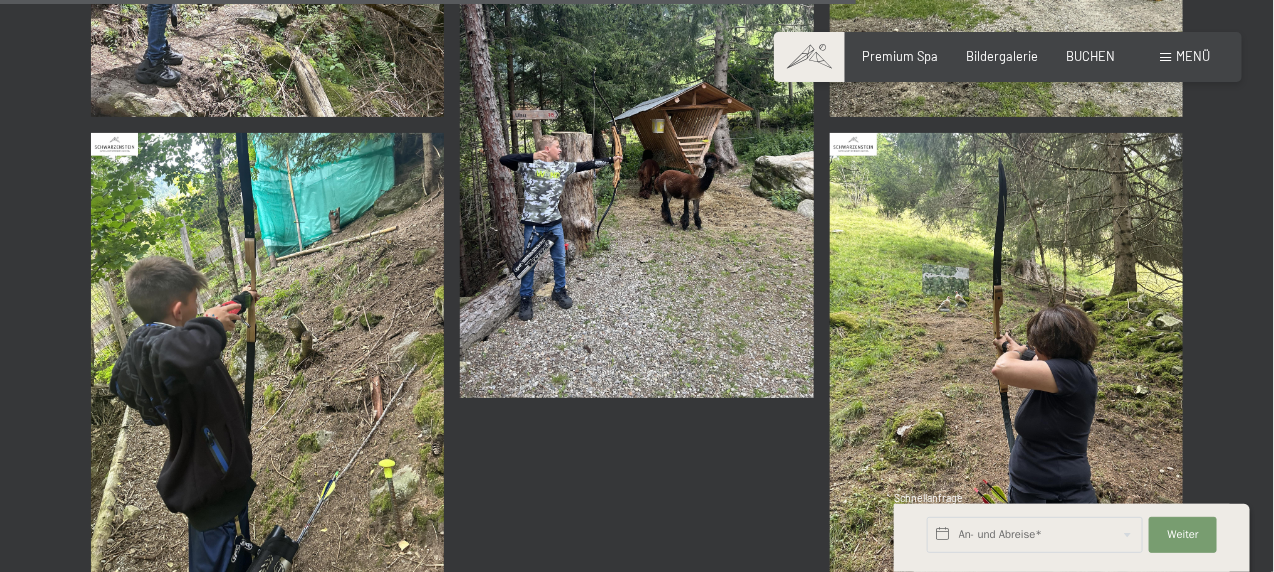 click at bounding box center [636, 162] 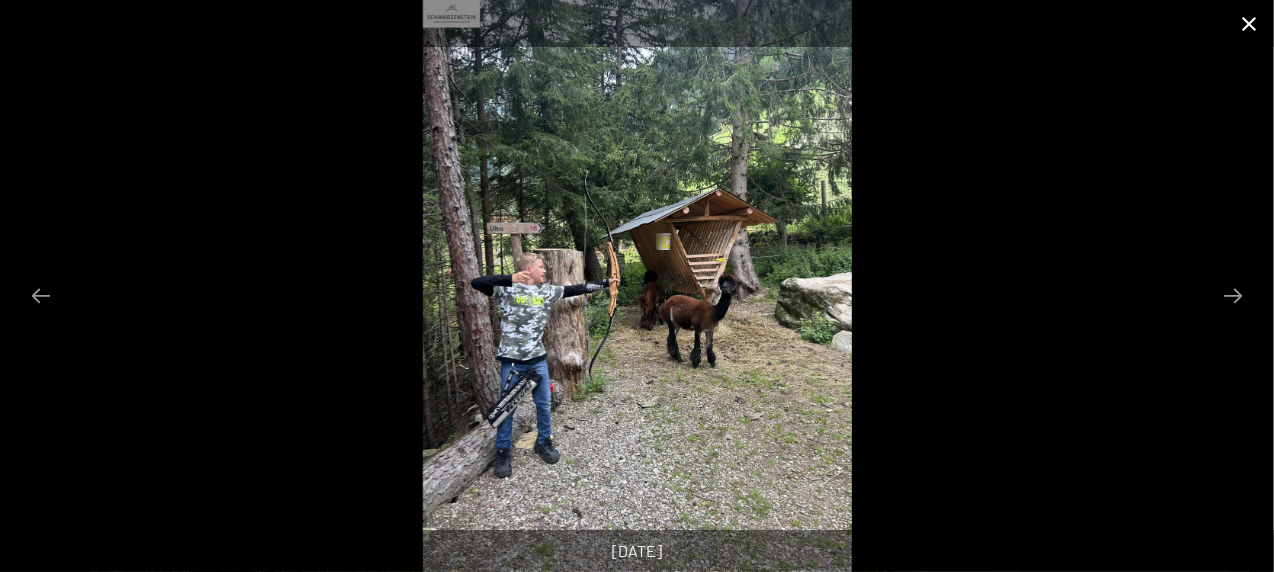 click at bounding box center [1249, 23] 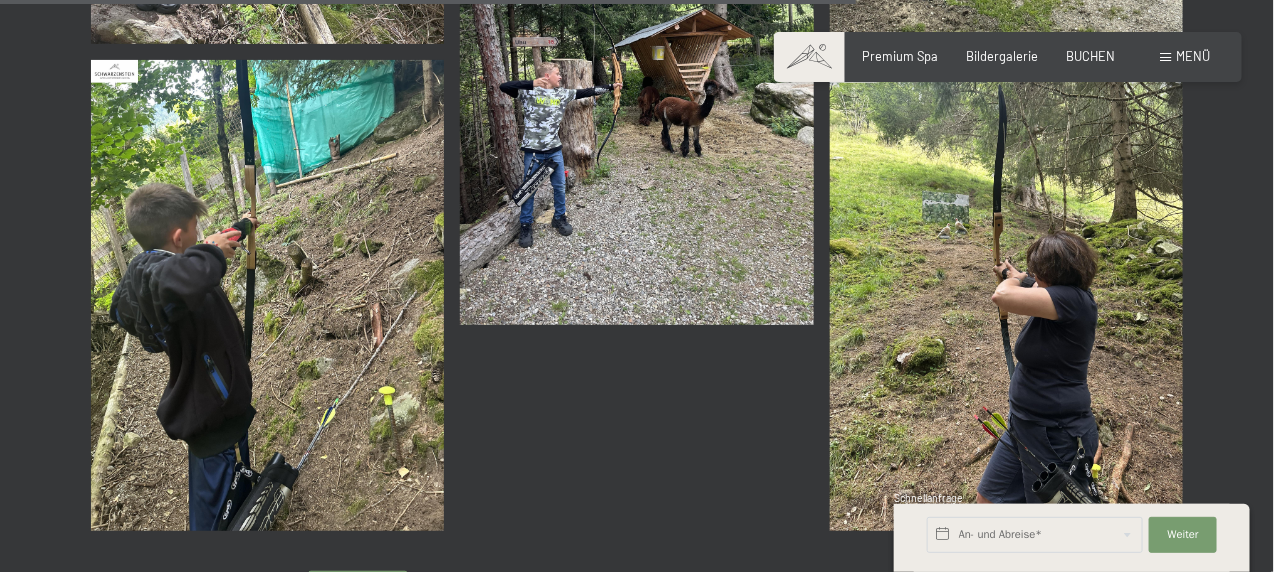 scroll, scrollTop: 2686, scrollLeft: 0, axis: vertical 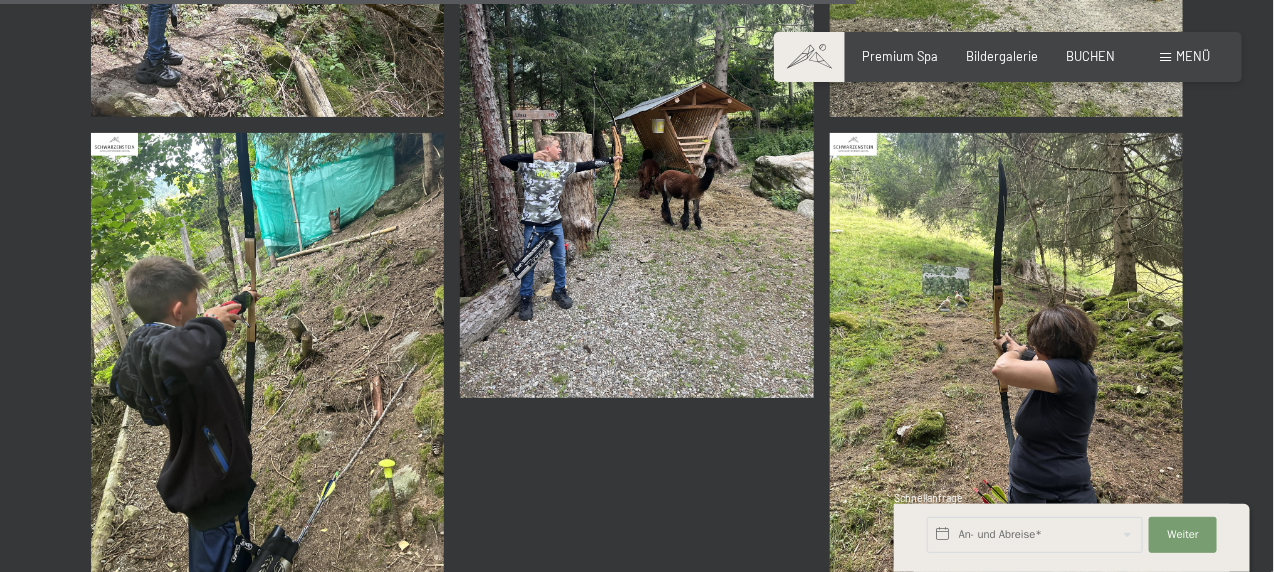 click at bounding box center [1006, 368] 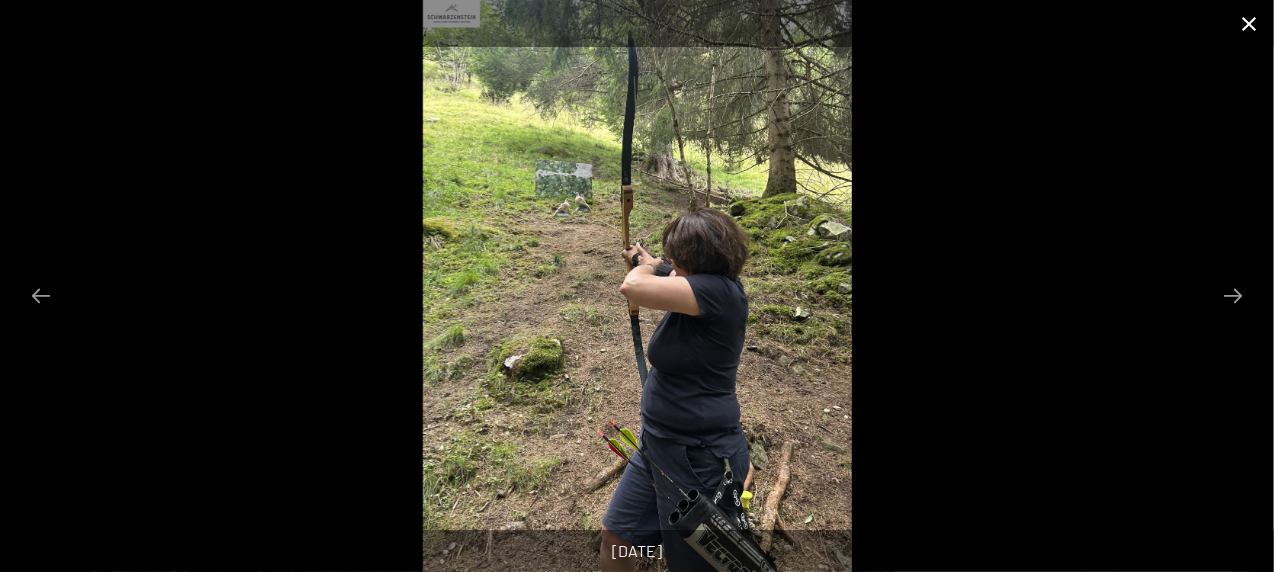 click at bounding box center (1249, 23) 